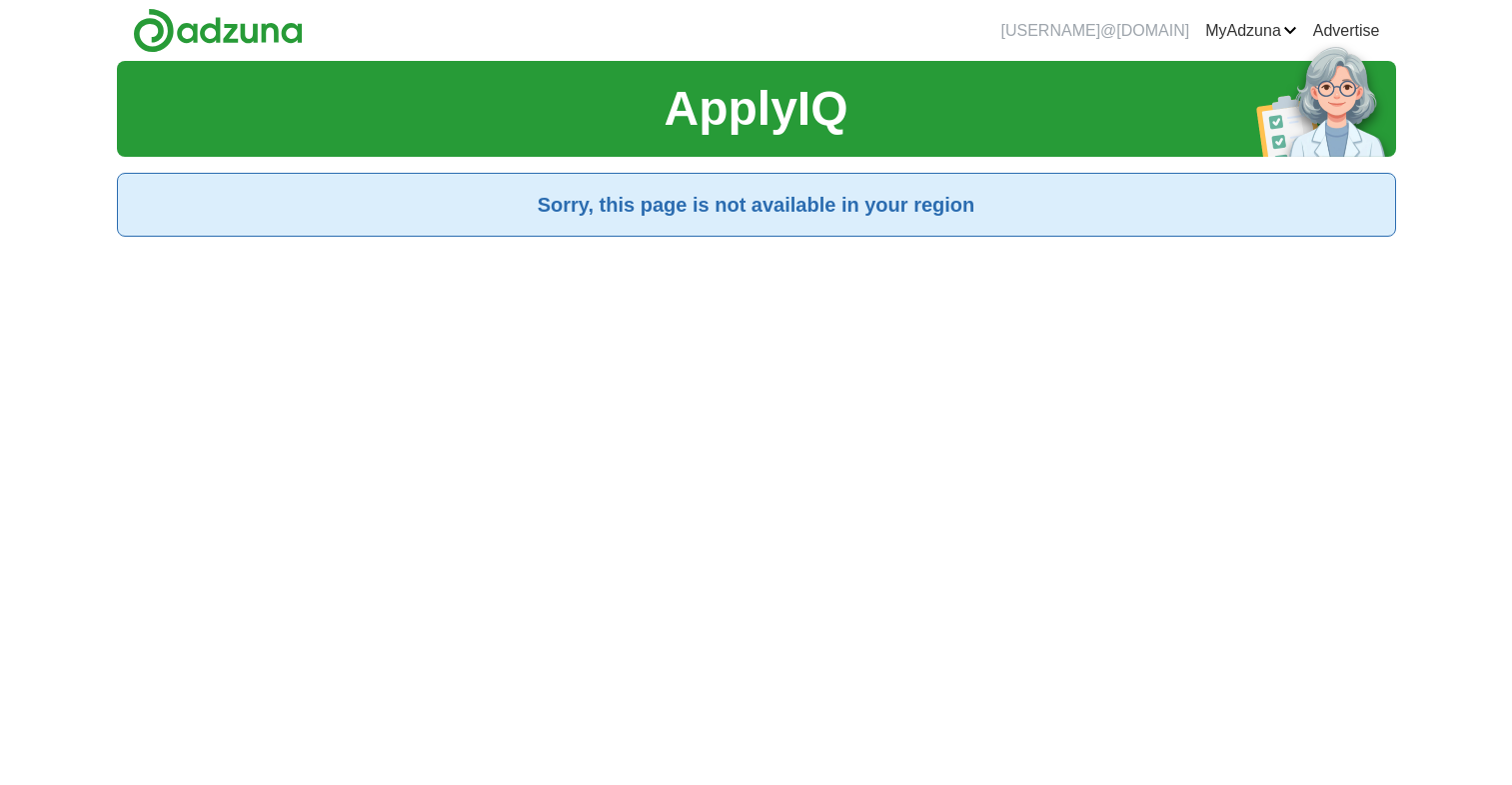 scroll, scrollTop: 0, scrollLeft: 0, axis: both 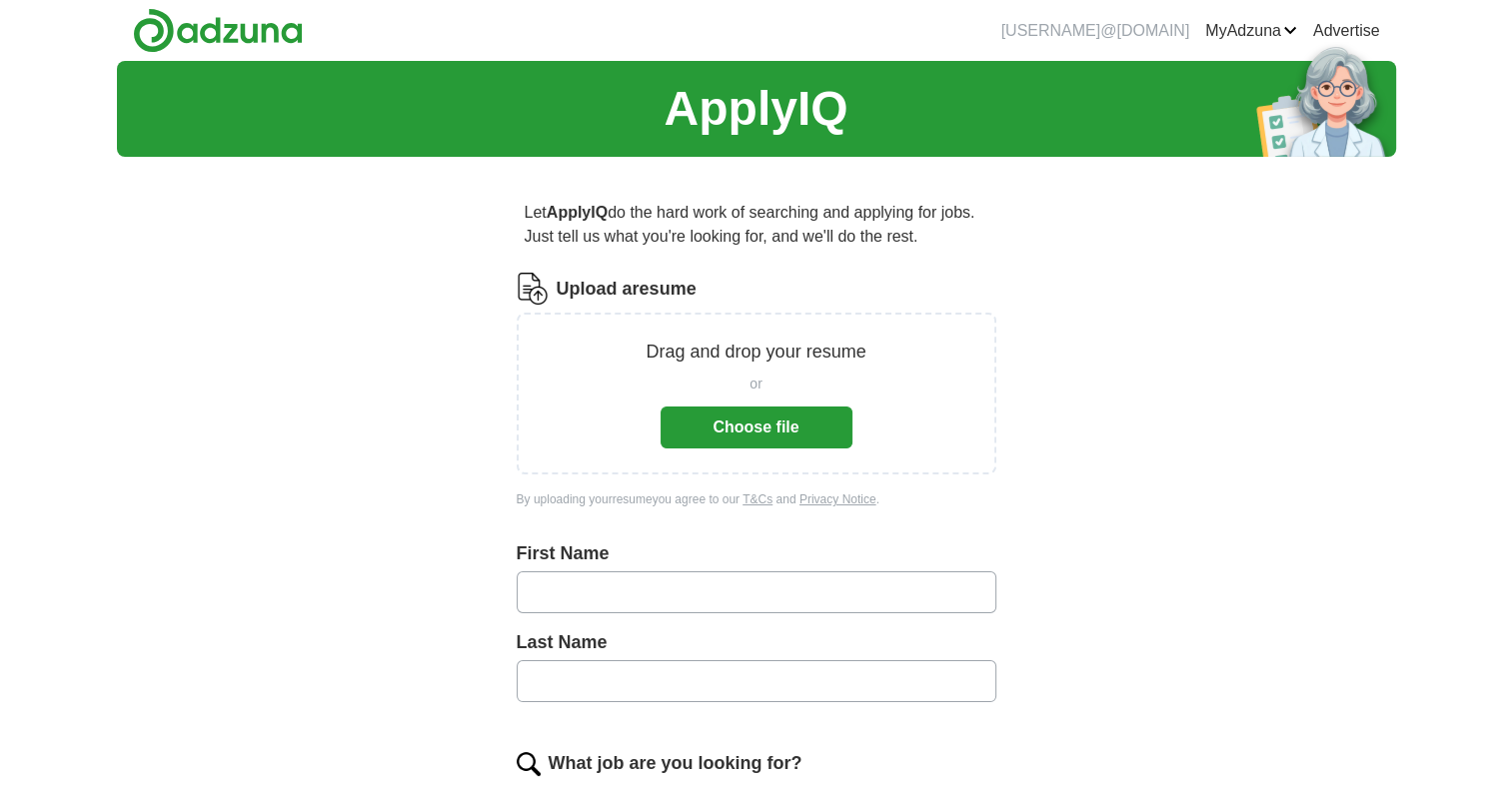 click on "Choose file" at bounding box center [756, 427] 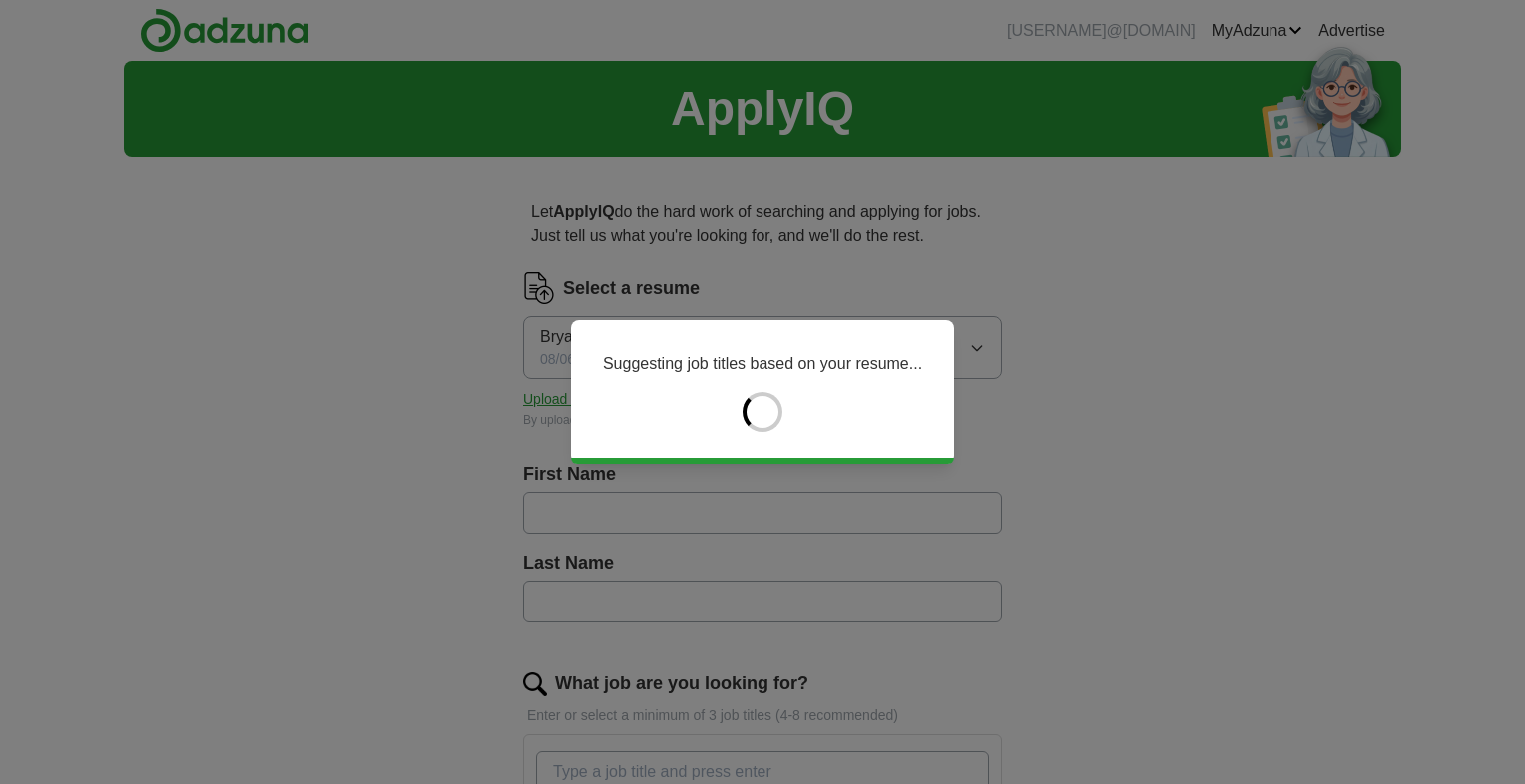 type on "*****" 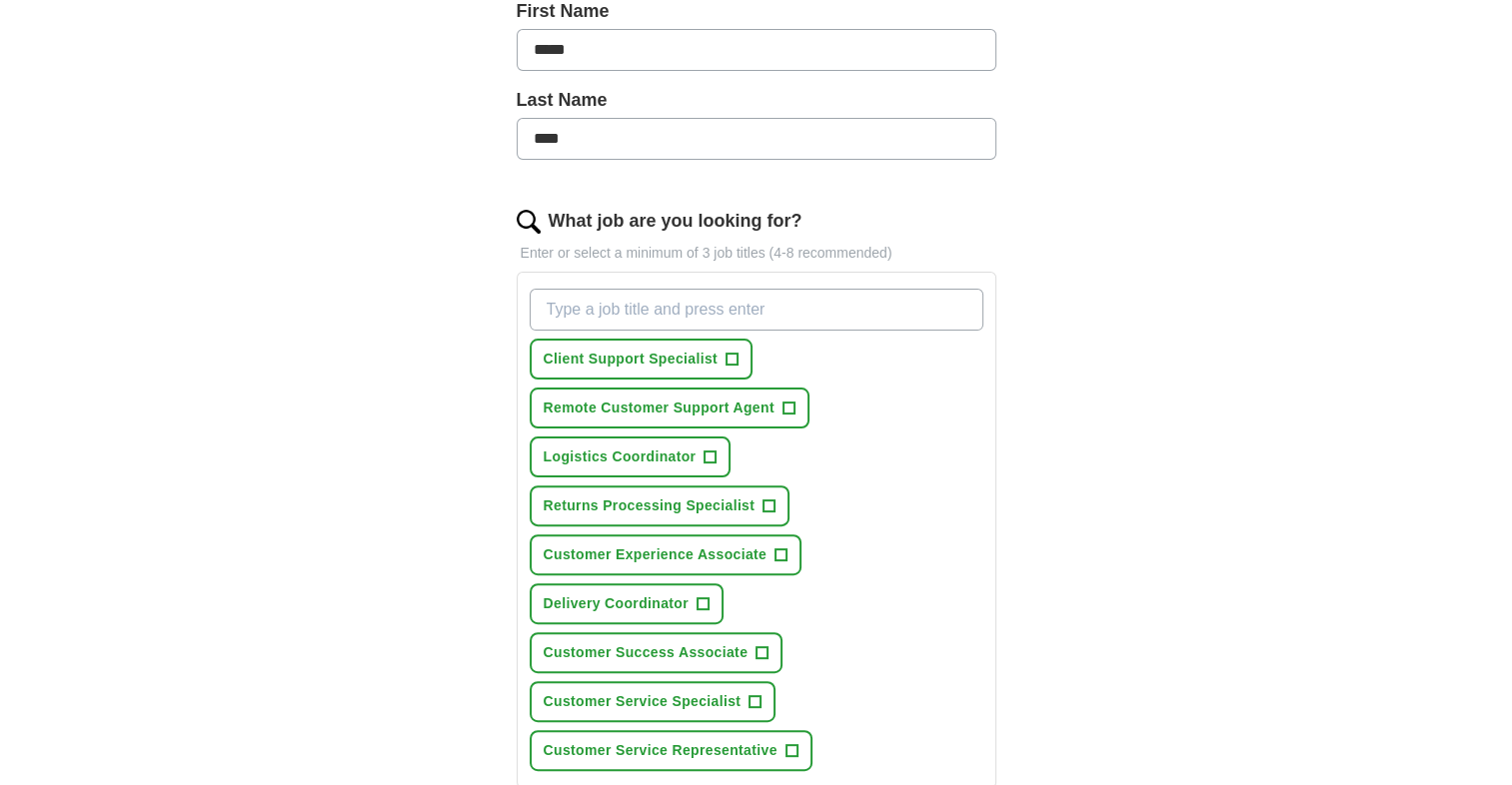 scroll, scrollTop: 499, scrollLeft: 0, axis: vertical 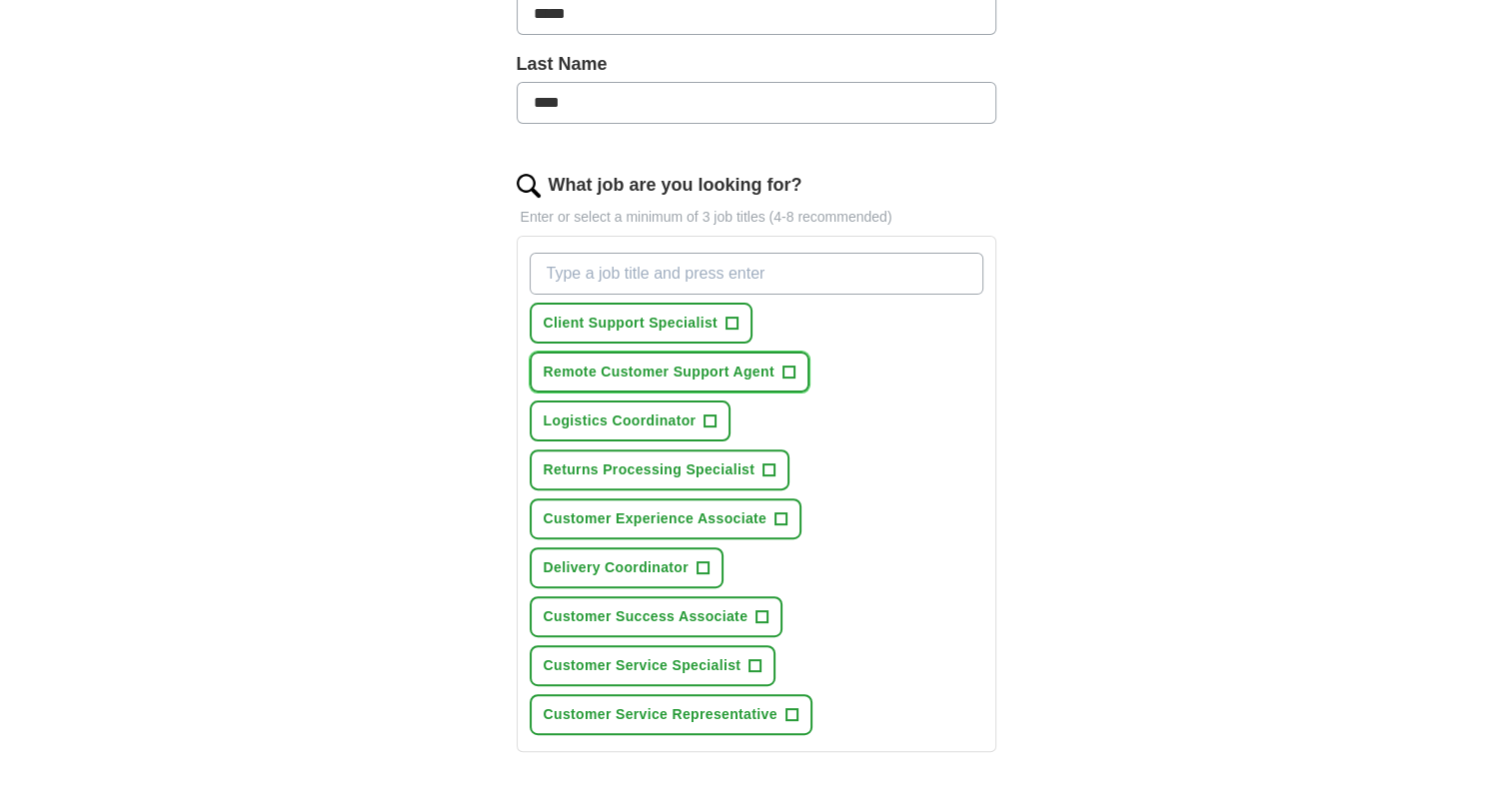 click on "+" at bounding box center (788, 373) 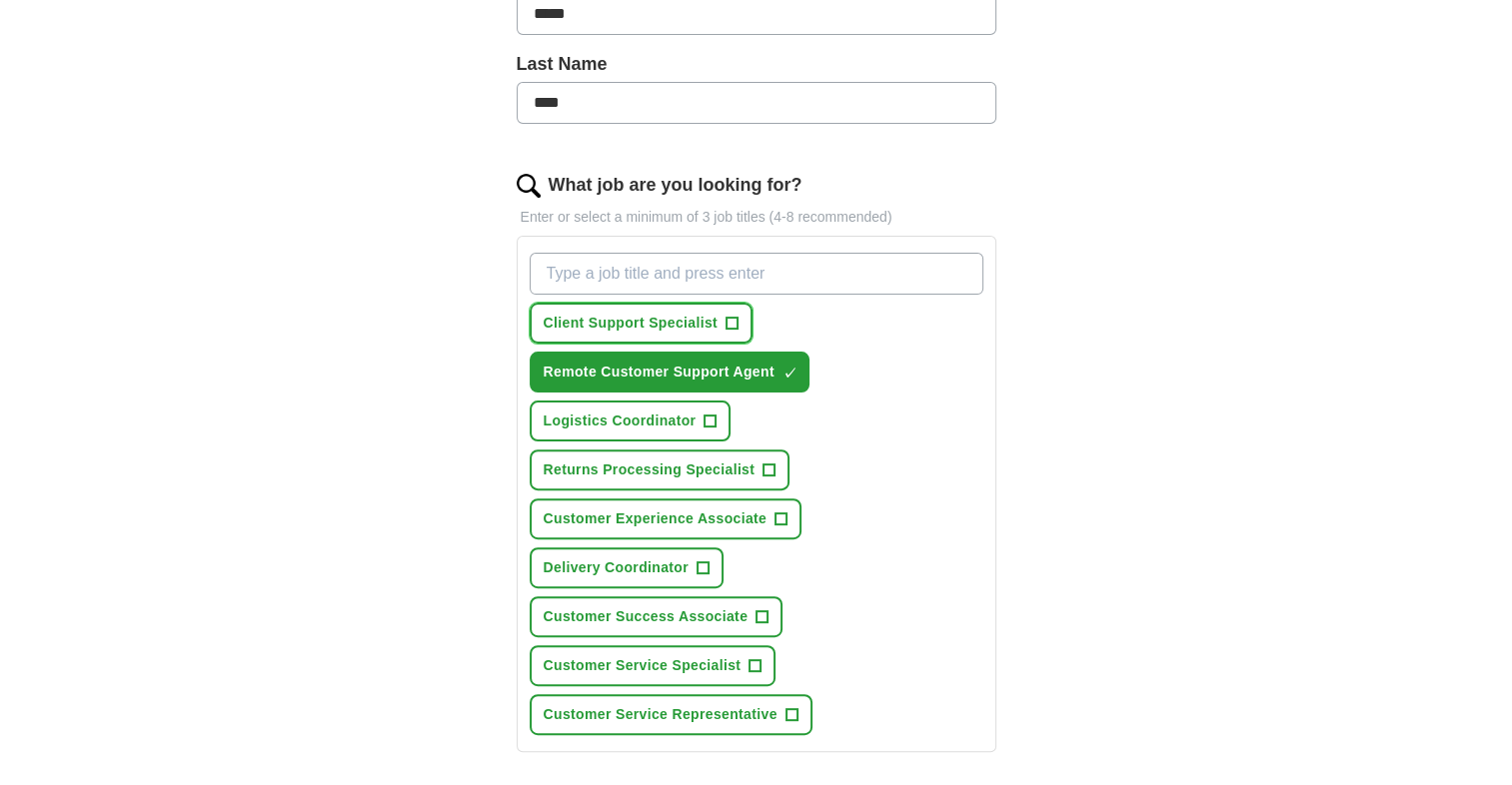 click on "+" at bounding box center [732, 324] 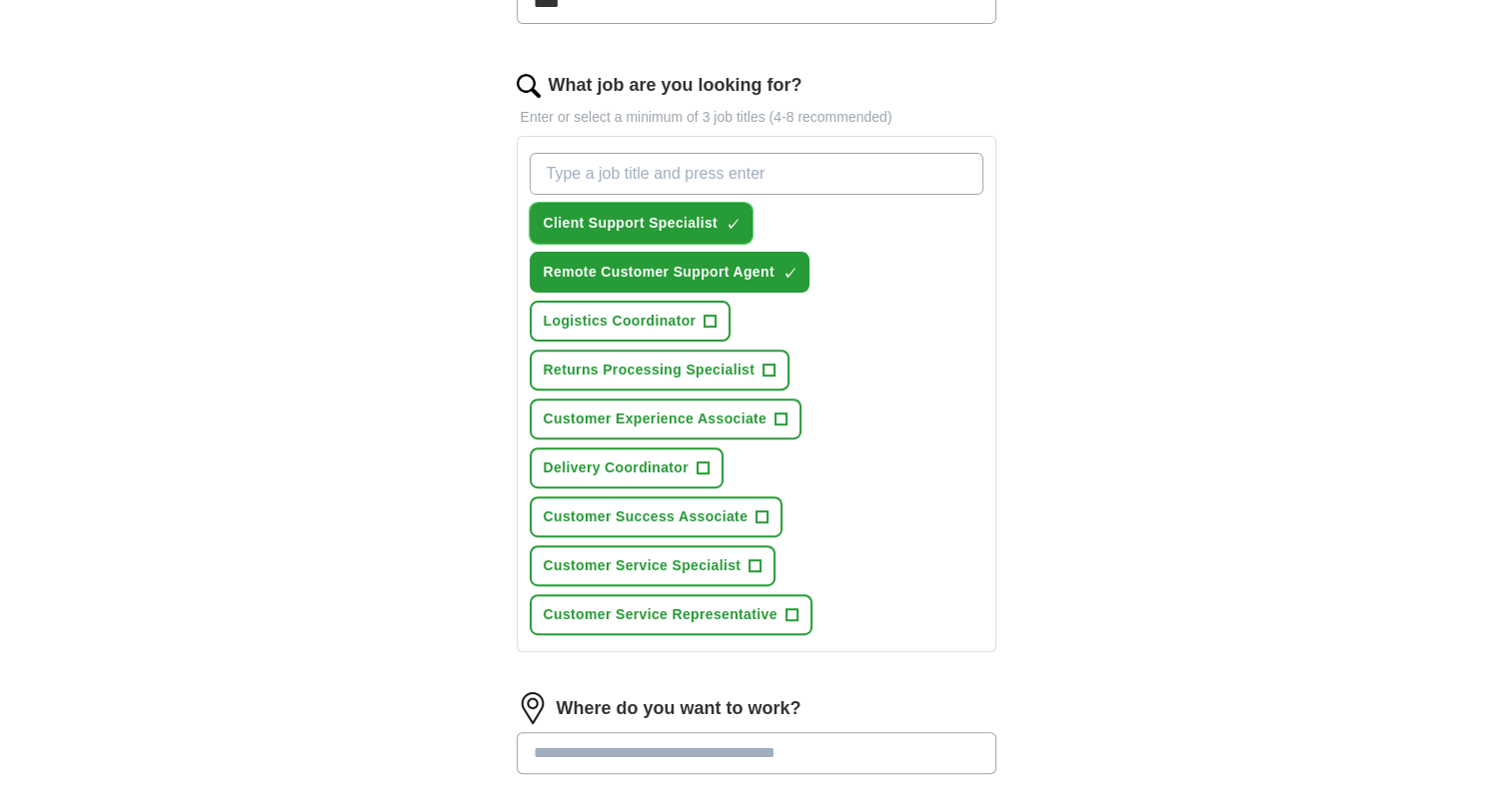 scroll, scrollTop: 699, scrollLeft: 0, axis: vertical 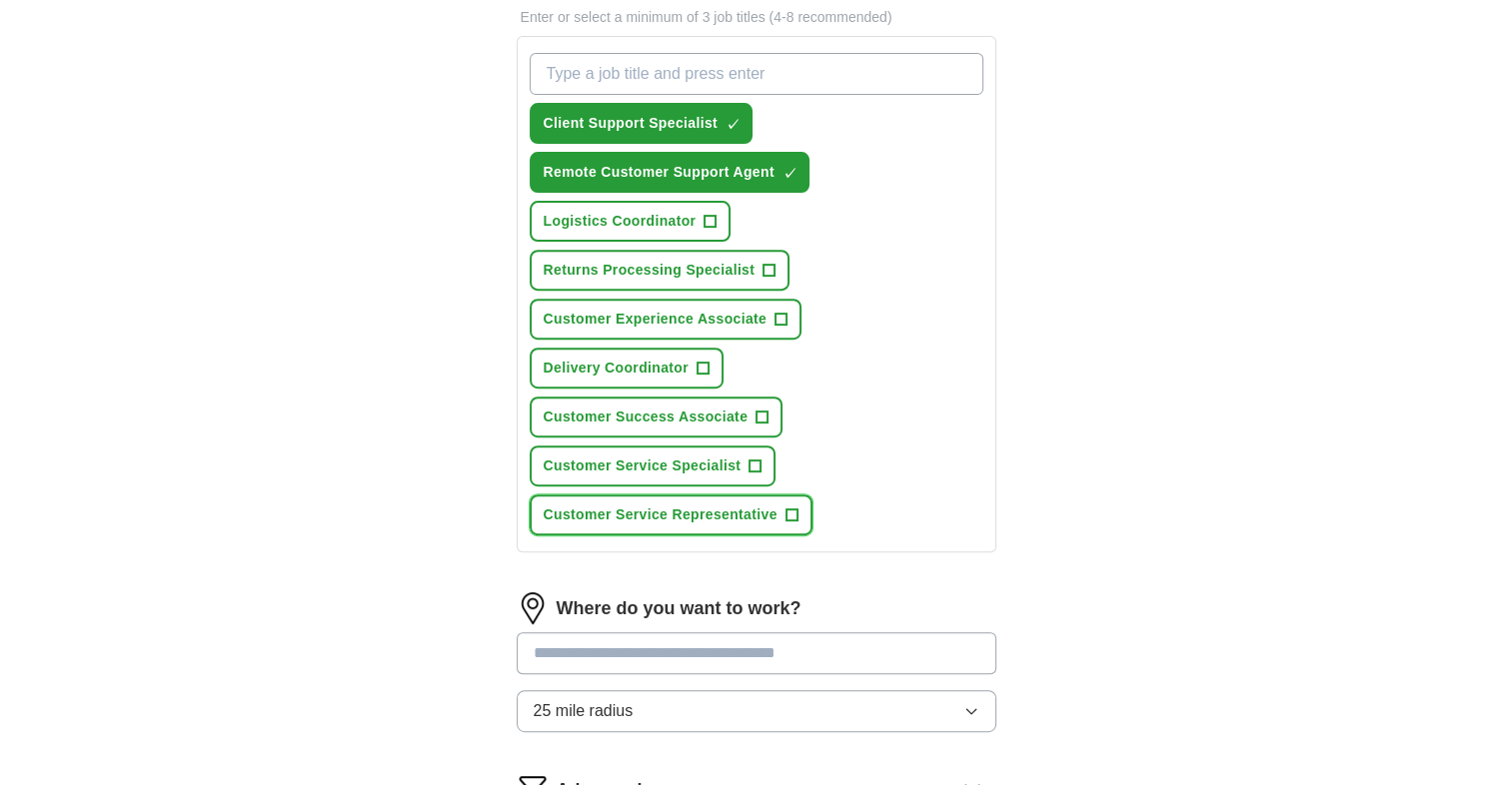 click on "Customer Service Representative +" at bounding box center [671, 514] 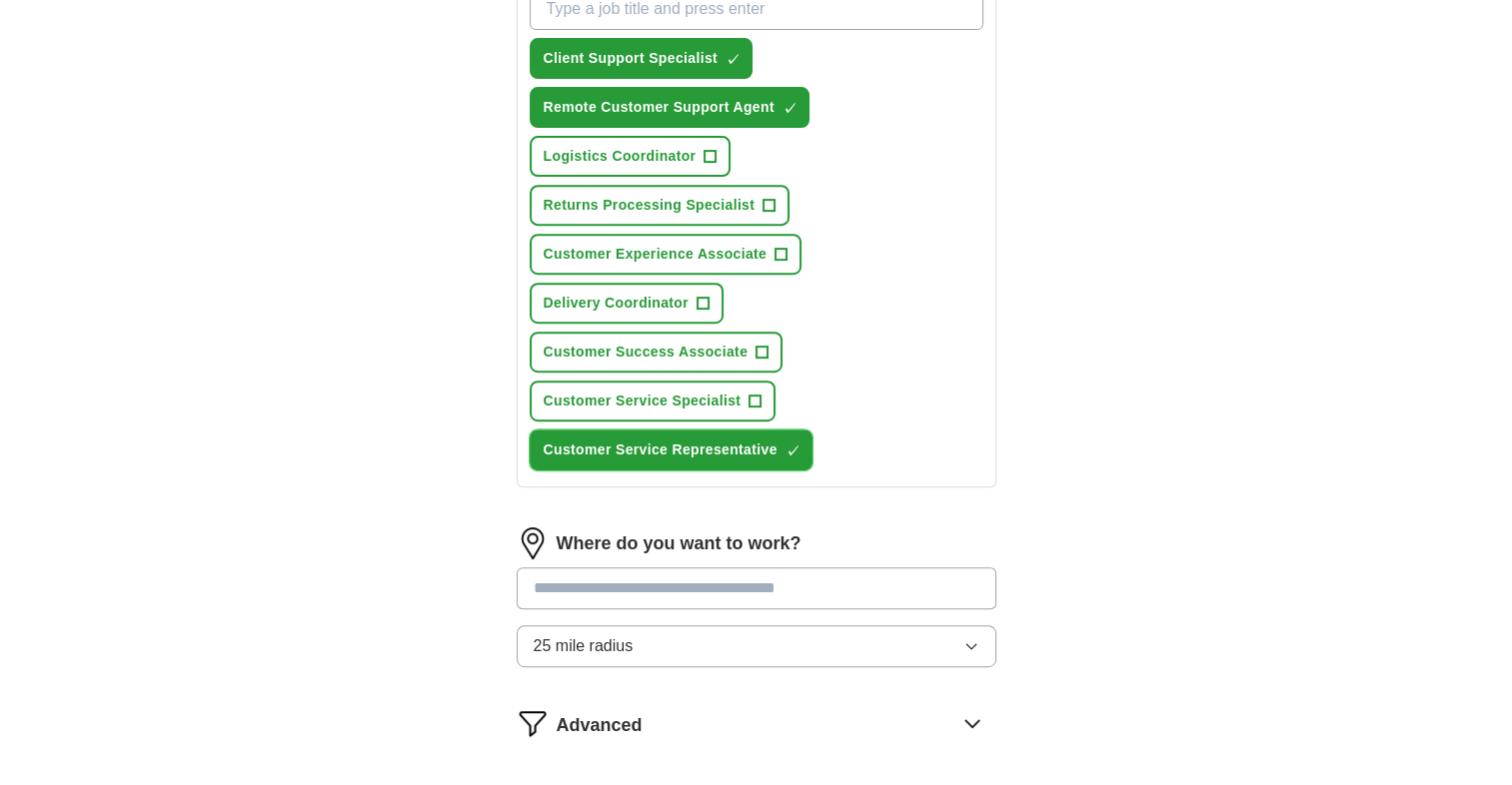scroll, scrollTop: 799, scrollLeft: 0, axis: vertical 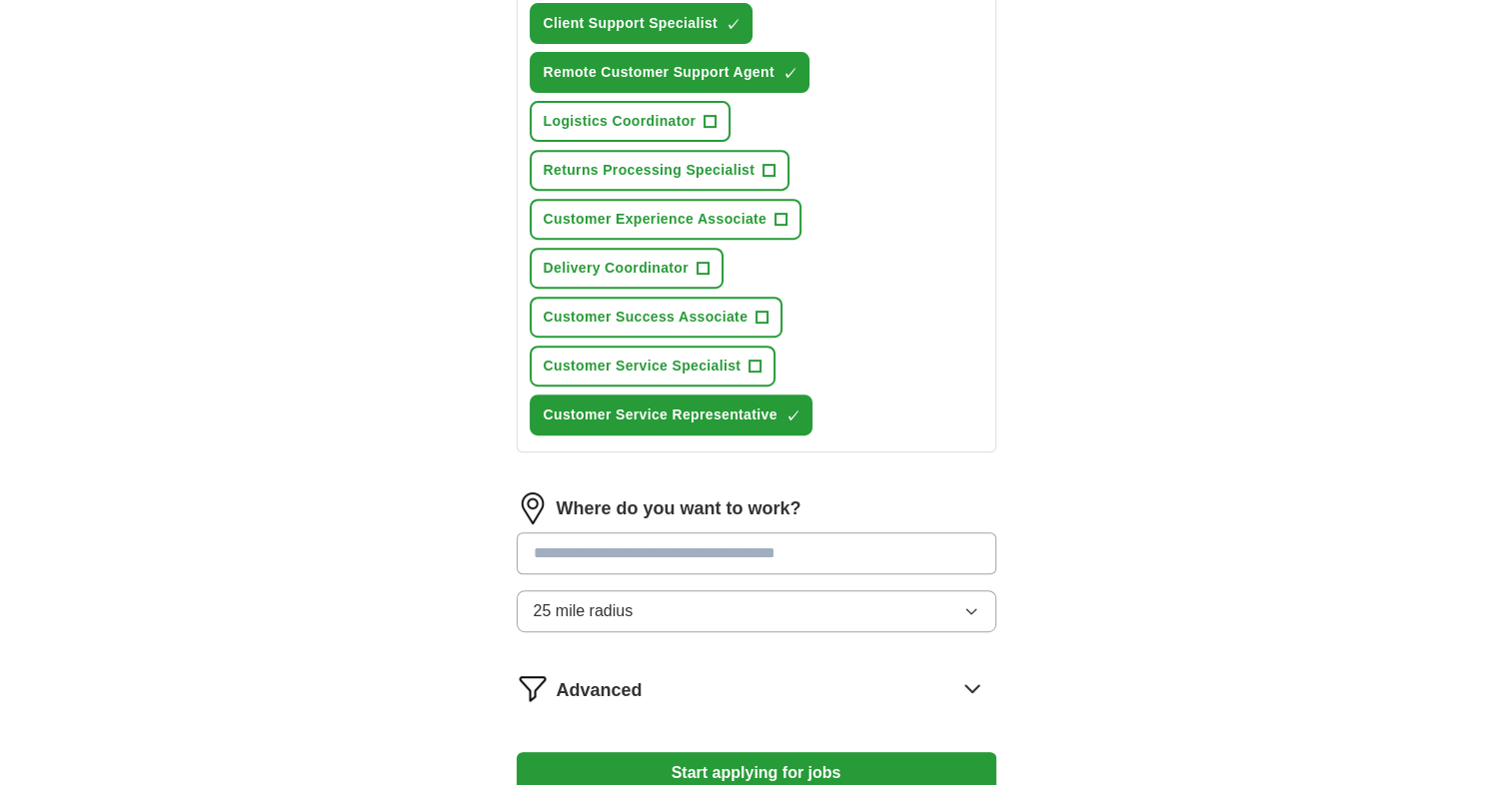 click at bounding box center [756, 553] 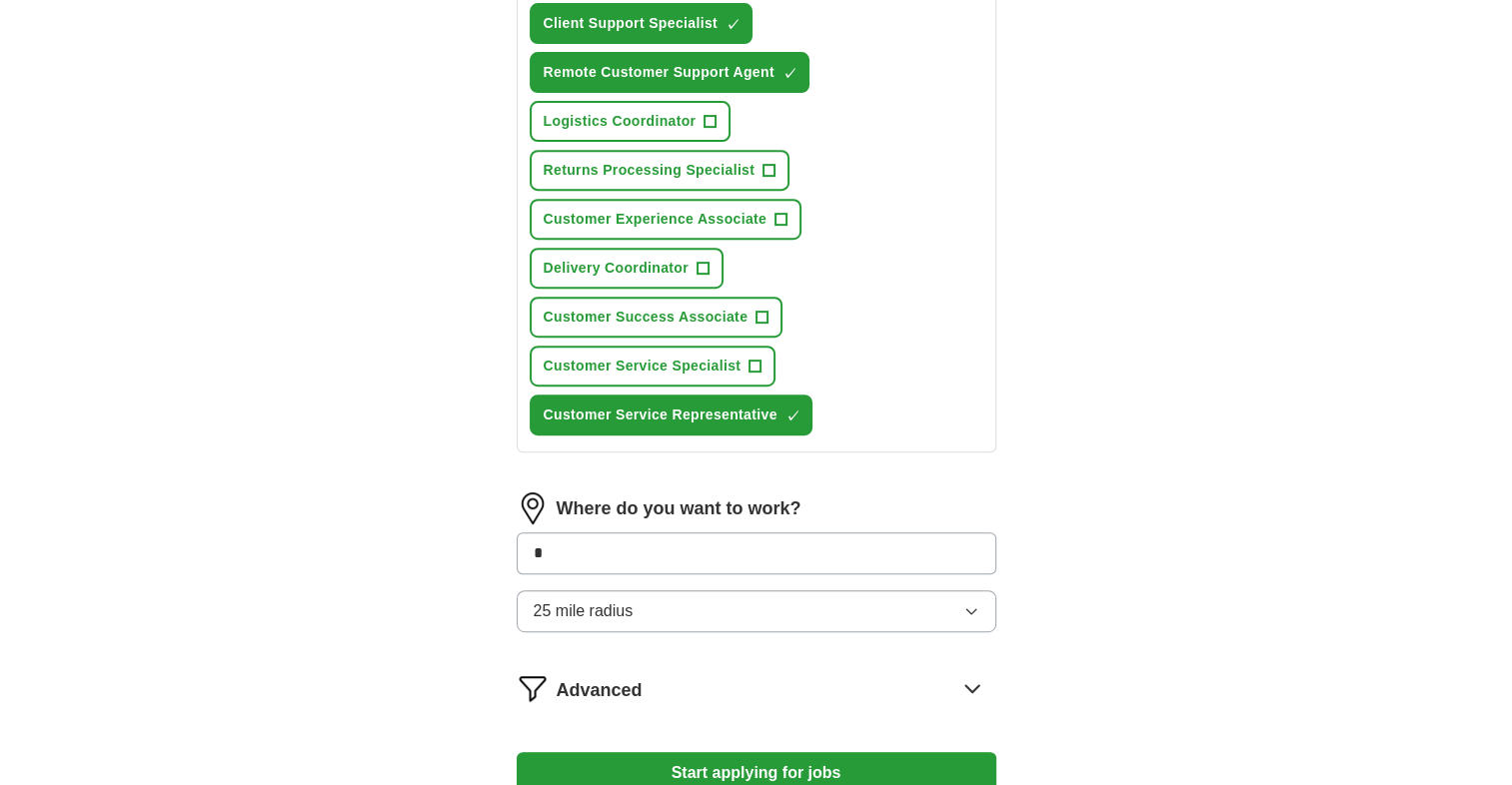 type on "*" 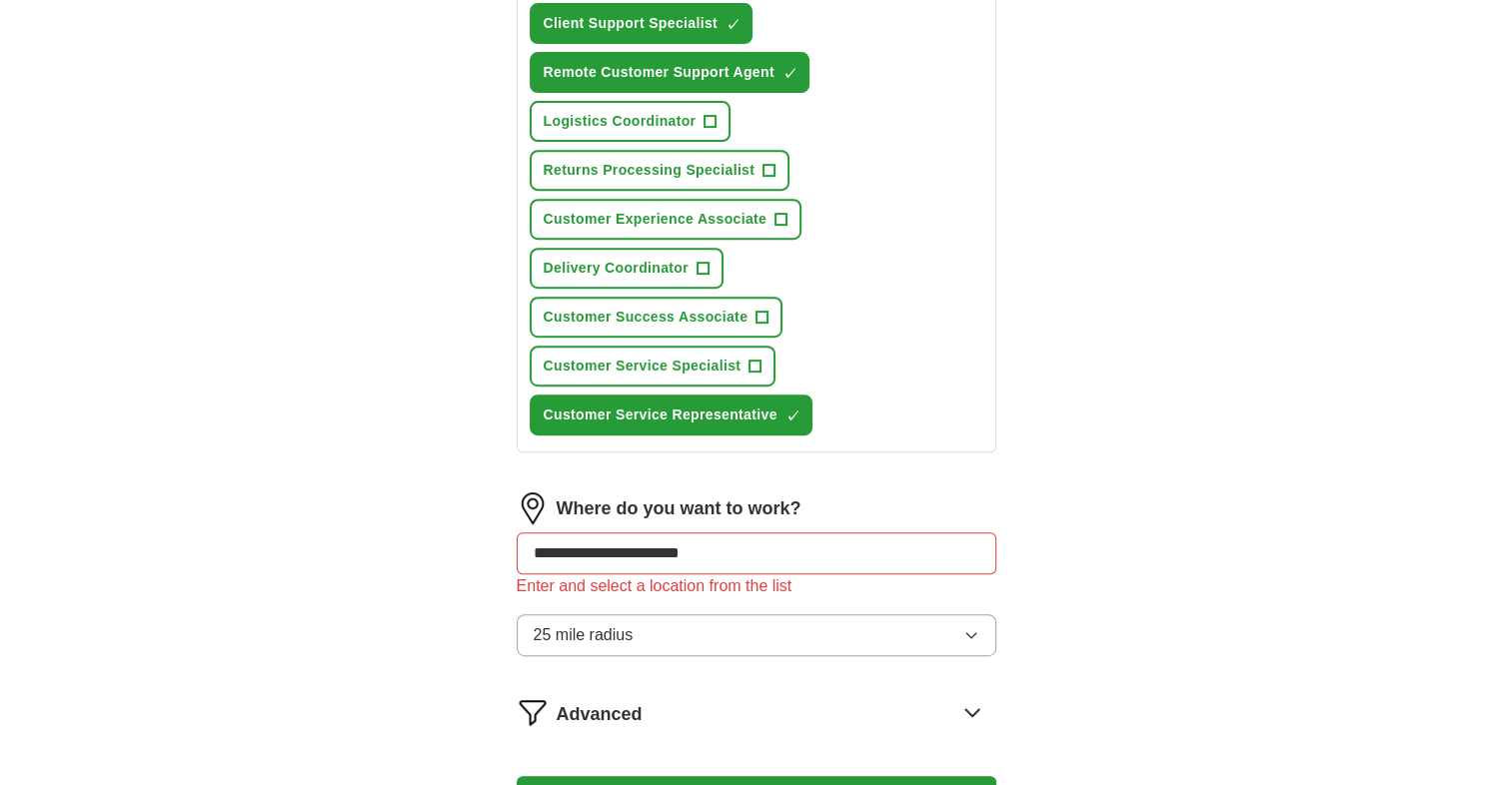 click on "**********" at bounding box center [756, 67] 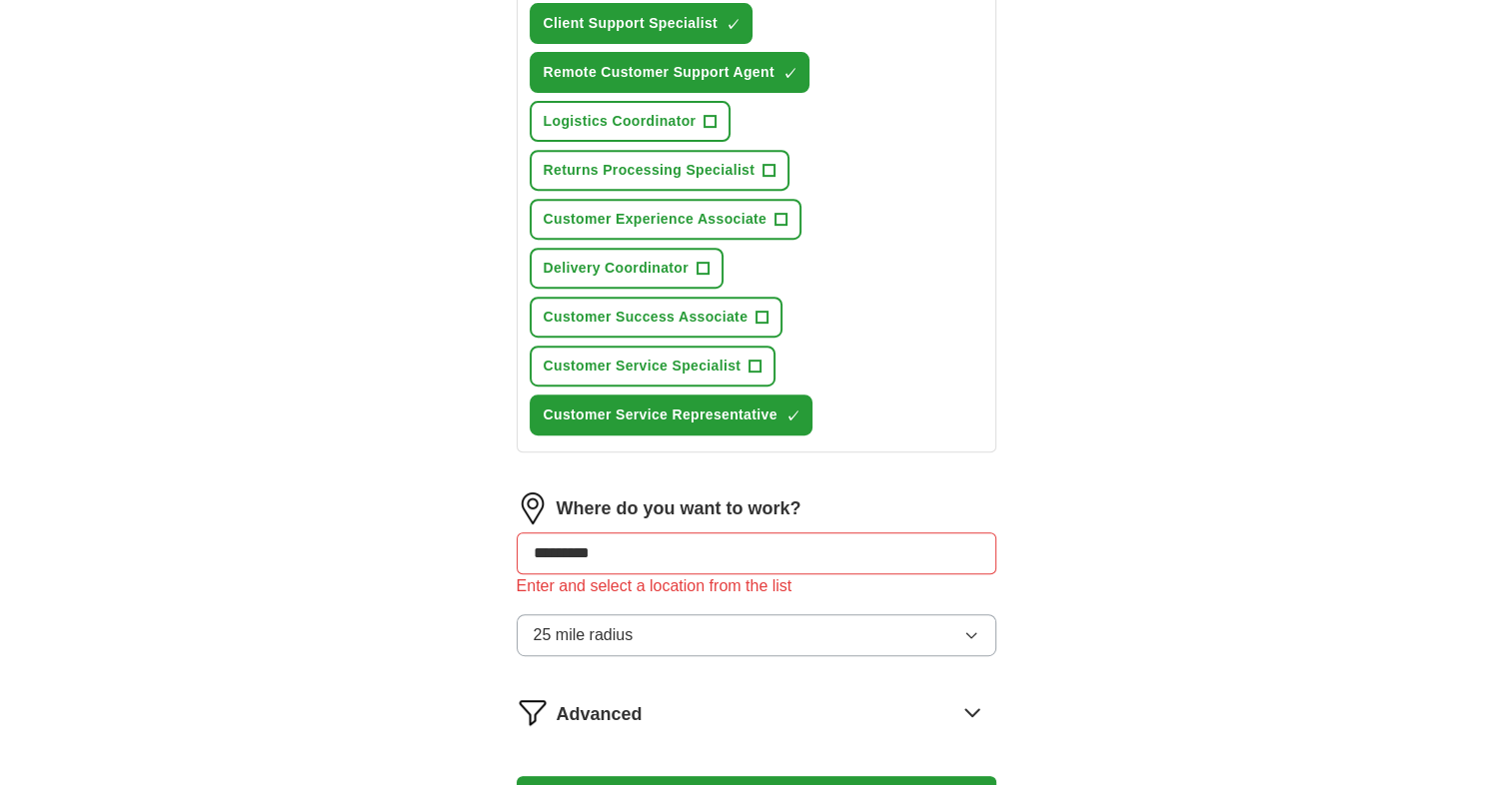 click on "ApplyIQ Let  ApplyIQ  do the hard work of searching and applying for jobs. Just tell us what you're looking for, and we'll do the rest. Select a resume Bryan Pena Updated.pdf 08/06/2025, 10:27 Upload a different  resume By uploading your  resume  you agree to our   T&Cs   and   Privacy Notice . First Name ***** Last Name **** What job are you looking for? Enter or select a minimum of 3 job titles (4-8 recommended) Client Support Specialist ✓ × Remote Customer Support Agent ✓ × Logistics Coordinator + Returns Processing Specialist + Customer Experience Associate + Delivery Coordinator + Customer Success Associate + Customer Service Specialist + Customer Service Representative ✓ × Where do you want to work? ******** Enter and select a location from the list 25 mile radius Advanced Start applying for jobs By registering, you consent to us applying to suitable jobs for you" at bounding box center (756, 67) 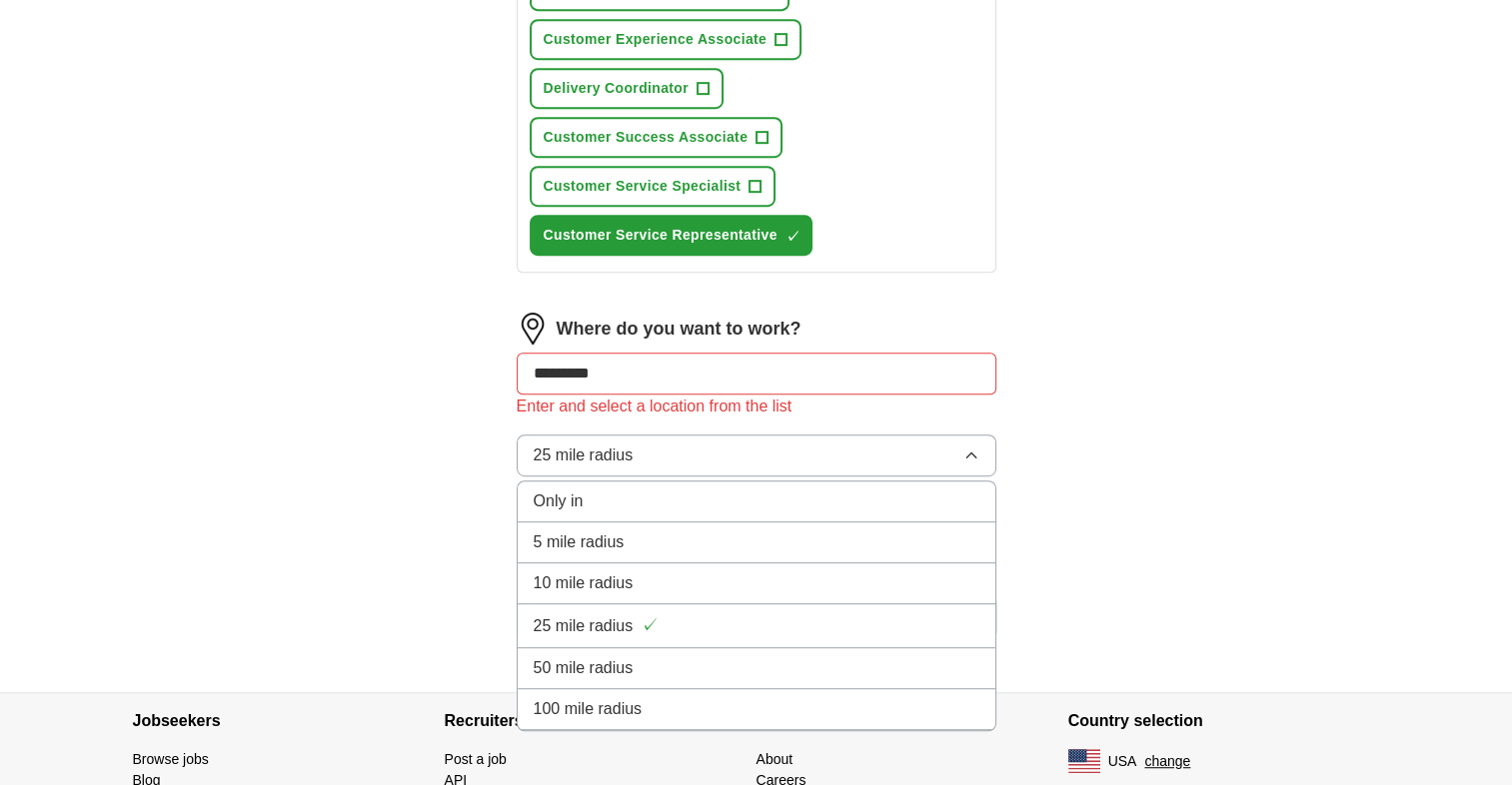 scroll, scrollTop: 999, scrollLeft: 0, axis: vertical 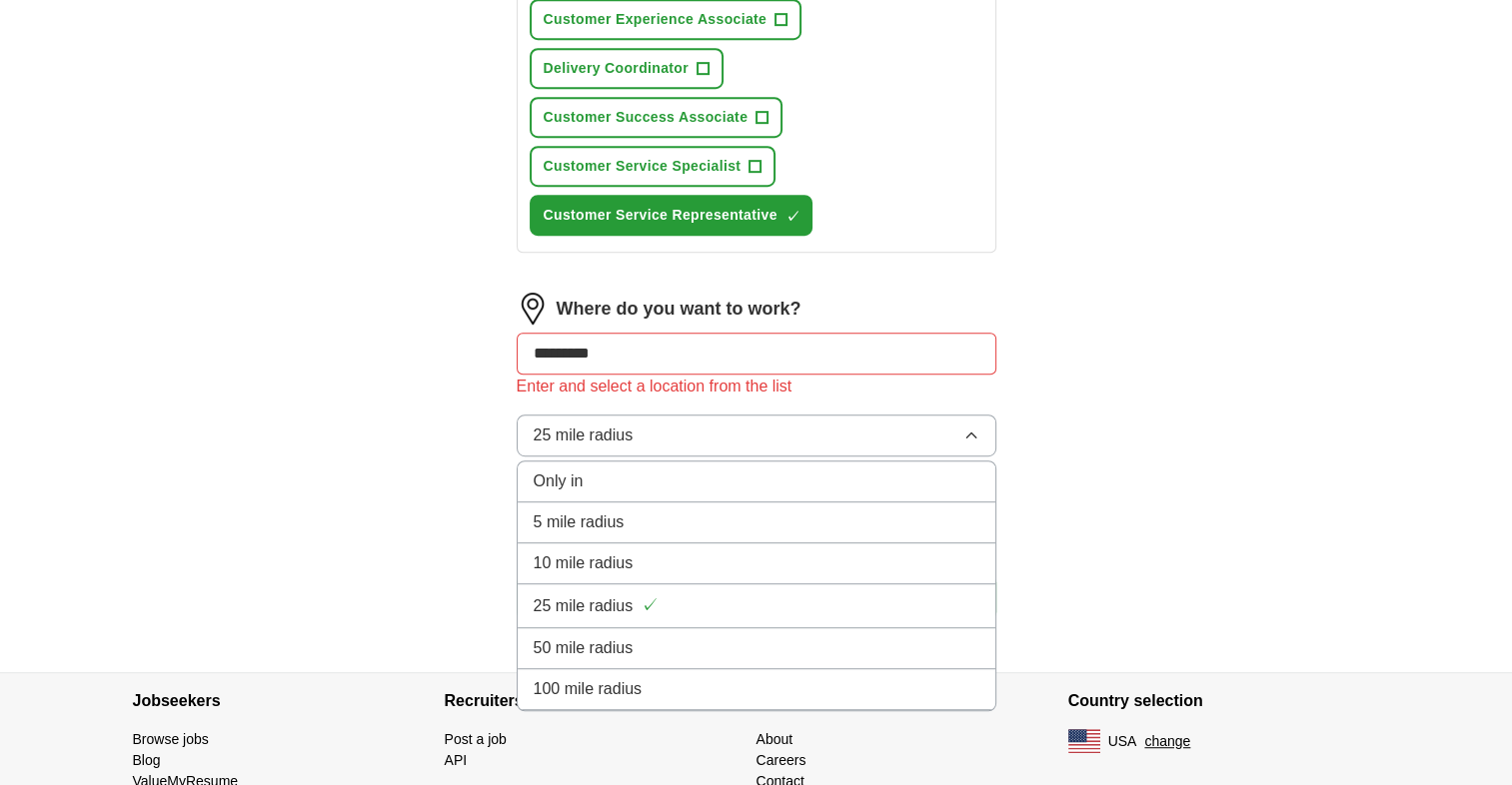 click on "Only in" at bounding box center (756, 481) 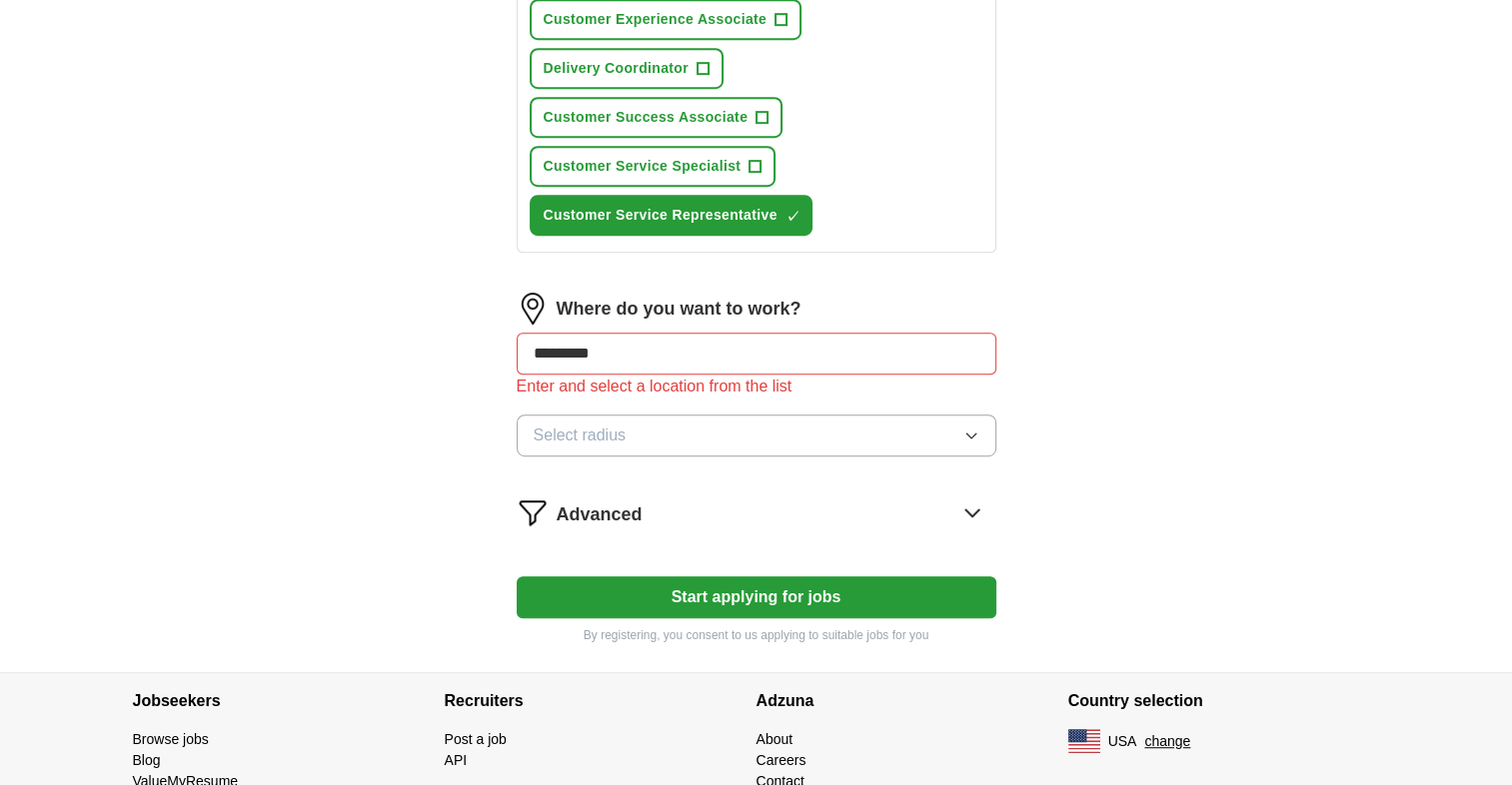 click on "********" at bounding box center (756, 354) 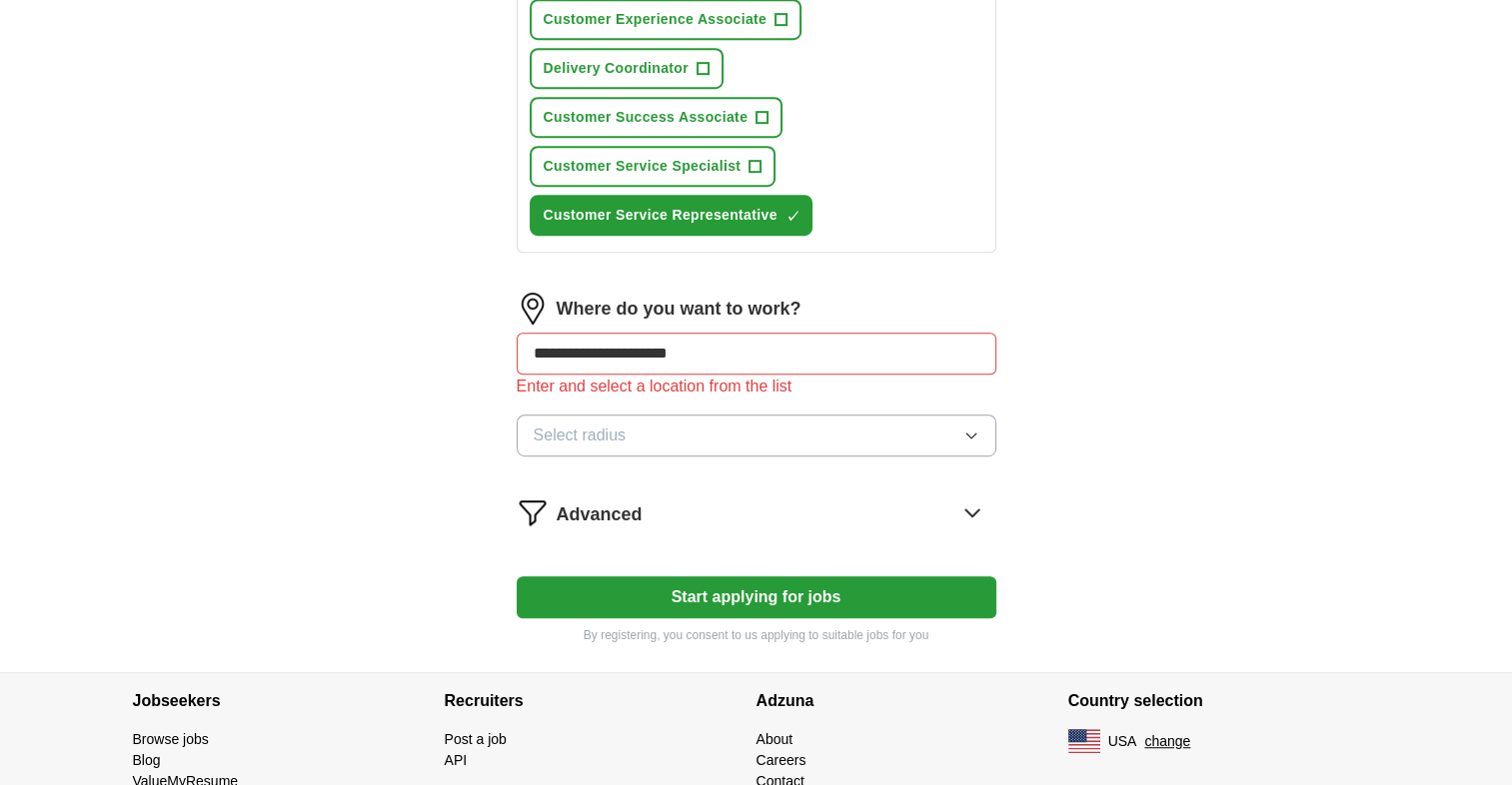 click on "**********" at bounding box center (756, 354) 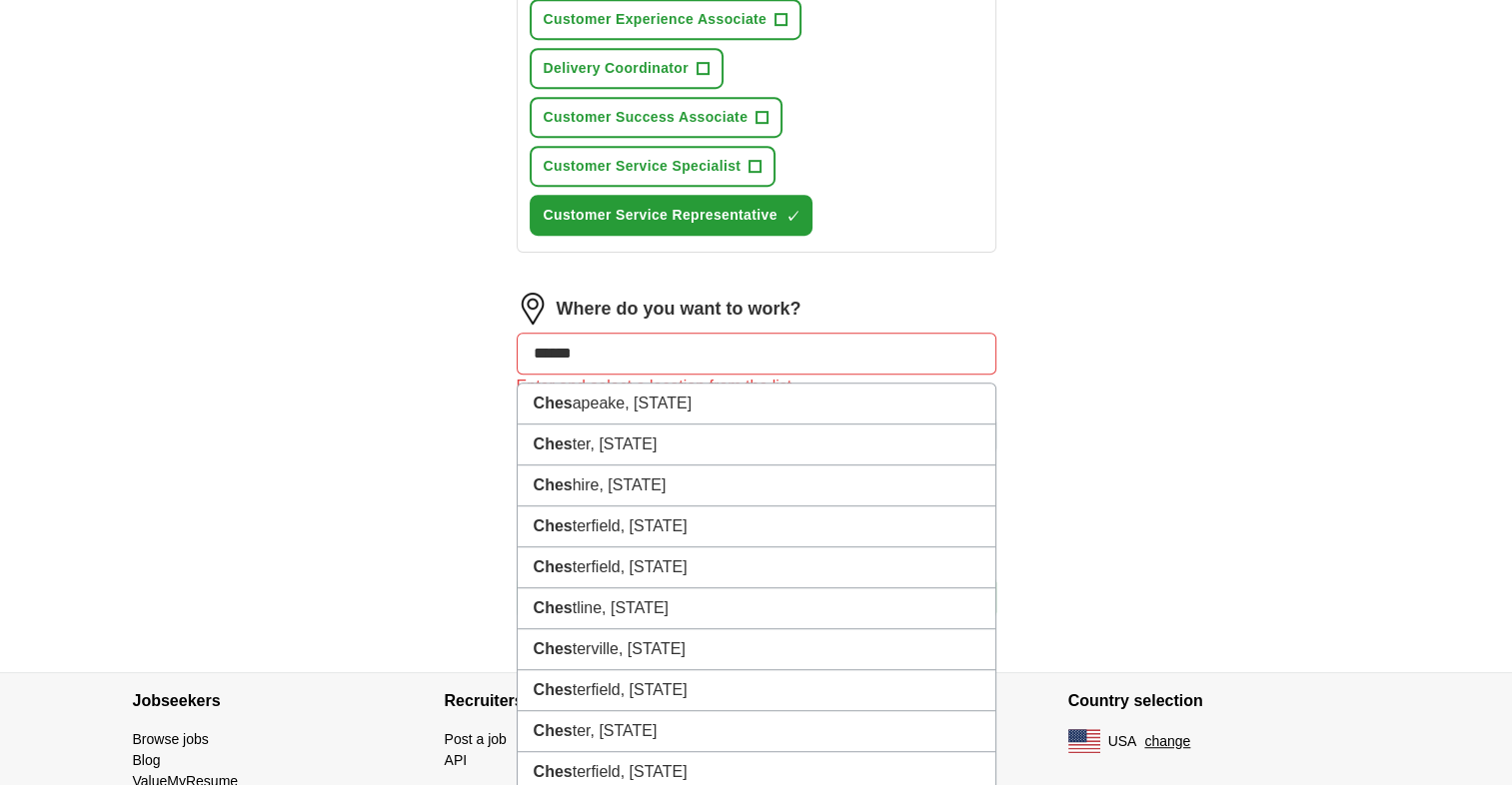 type on "*******" 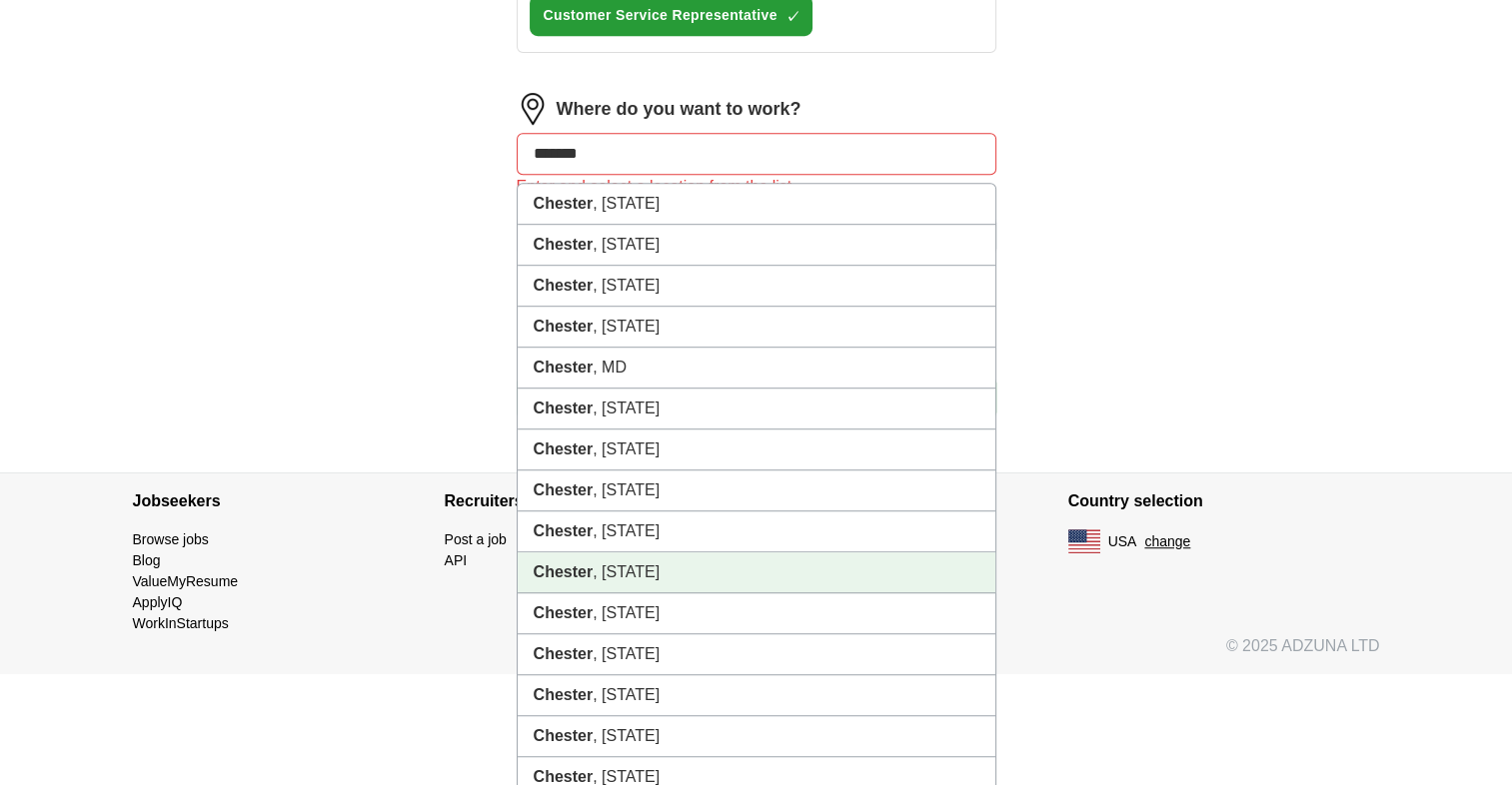 drag, startPoint x: 756, startPoint y: 574, endPoint x: 928, endPoint y: 592, distance: 172.9393 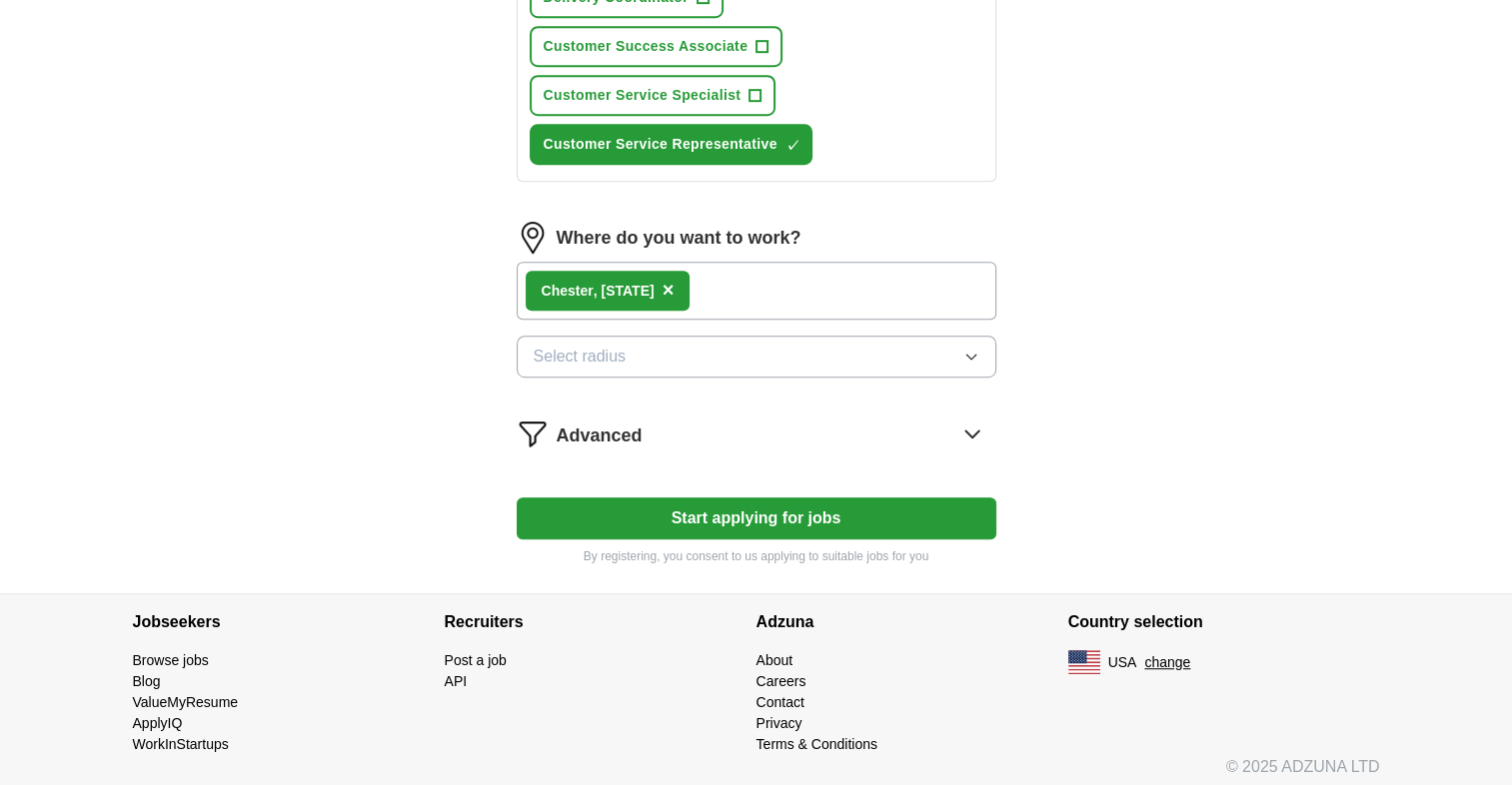 click on "Start applying for jobs" at bounding box center (756, 518) 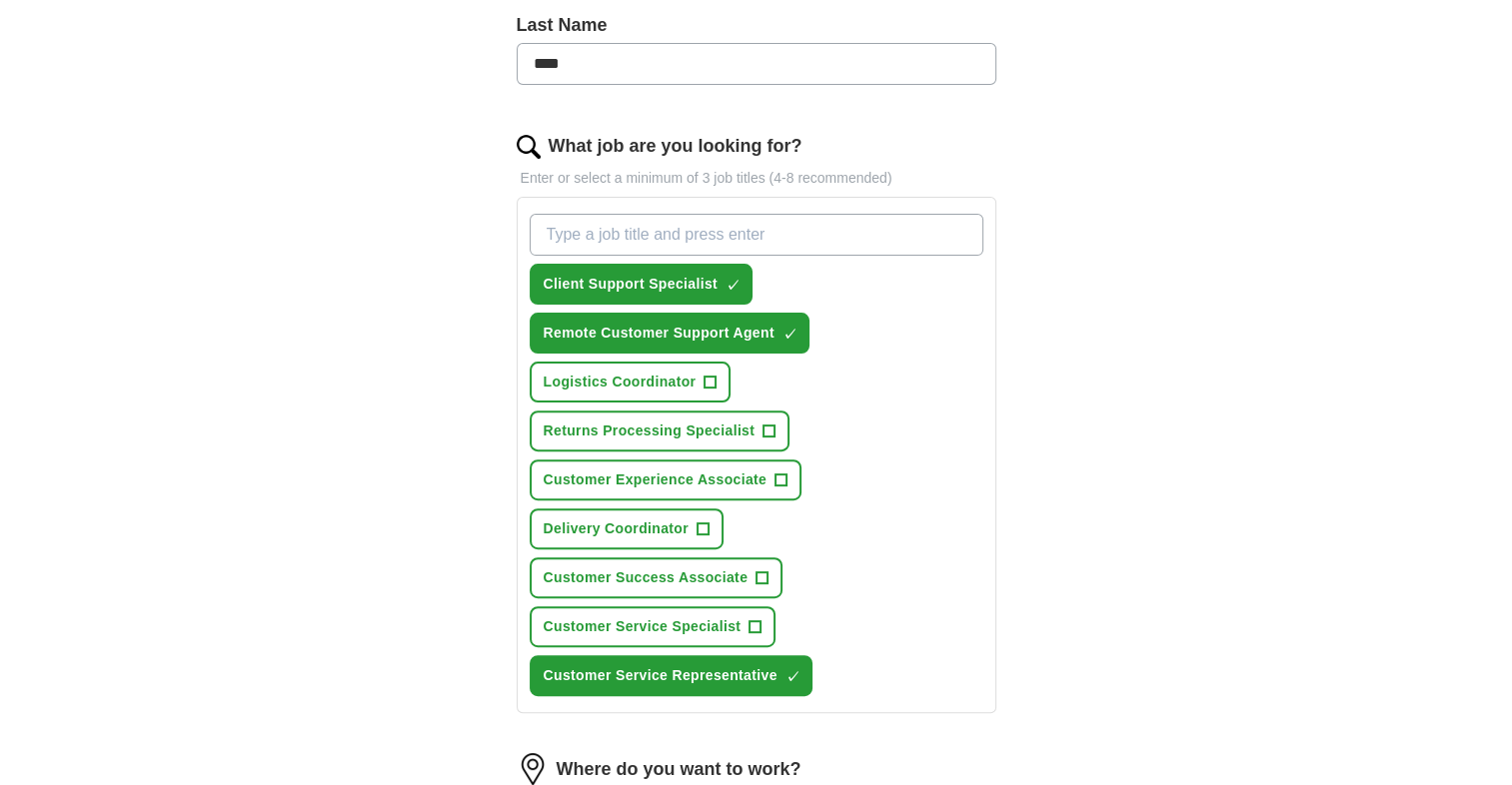 select on "**" 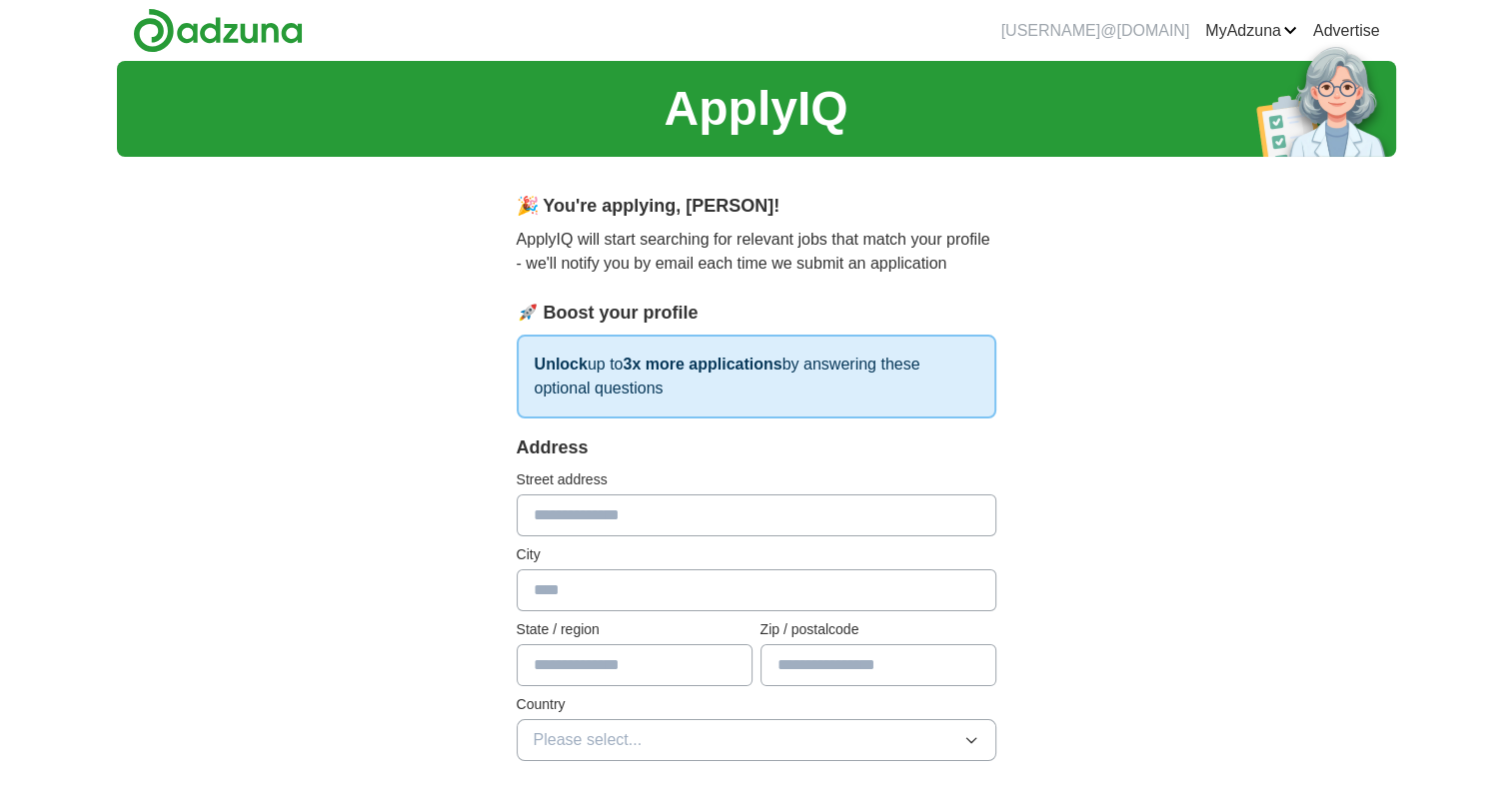 scroll, scrollTop: 100, scrollLeft: 0, axis: vertical 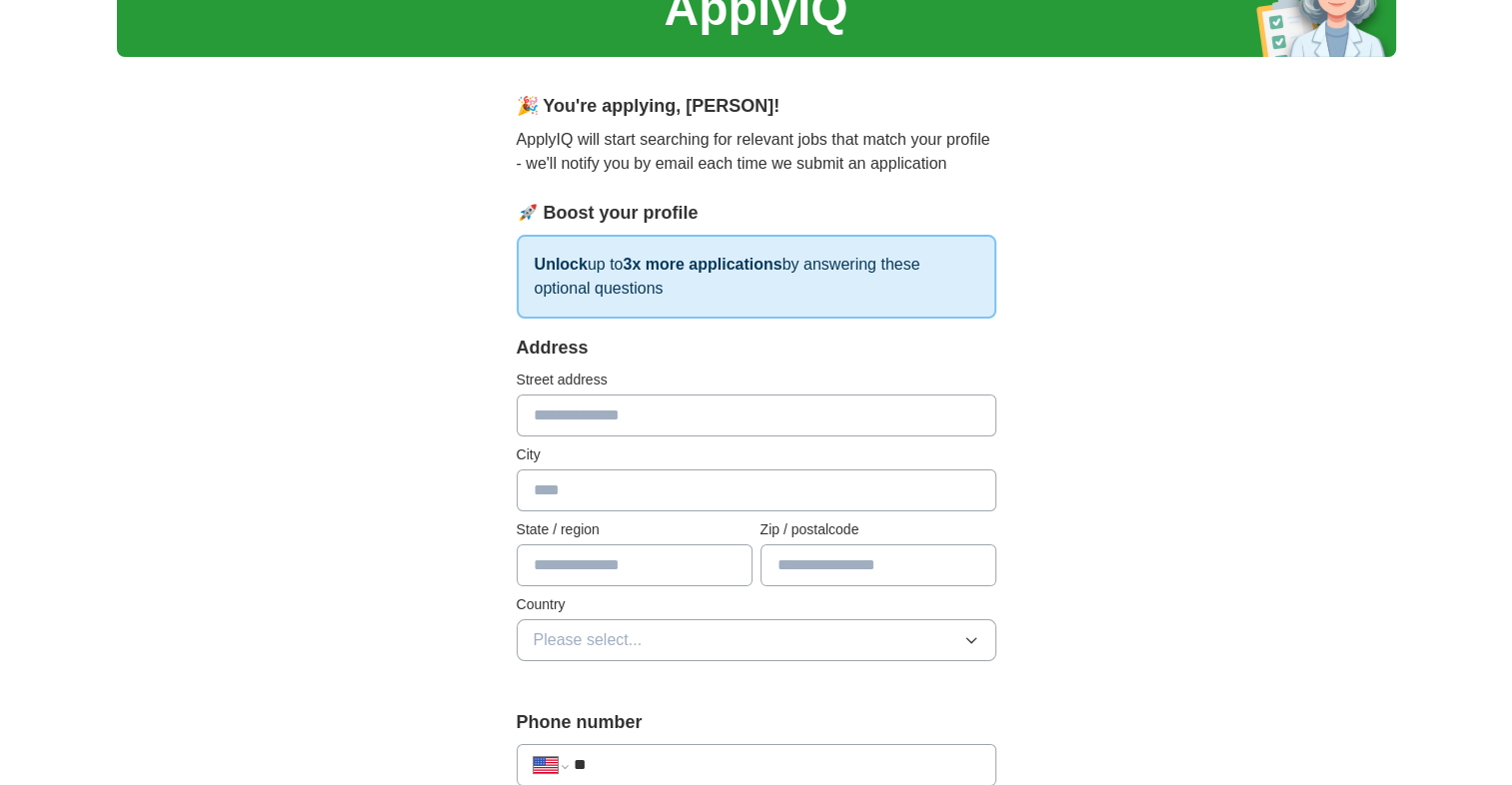 click at bounding box center (756, 415) 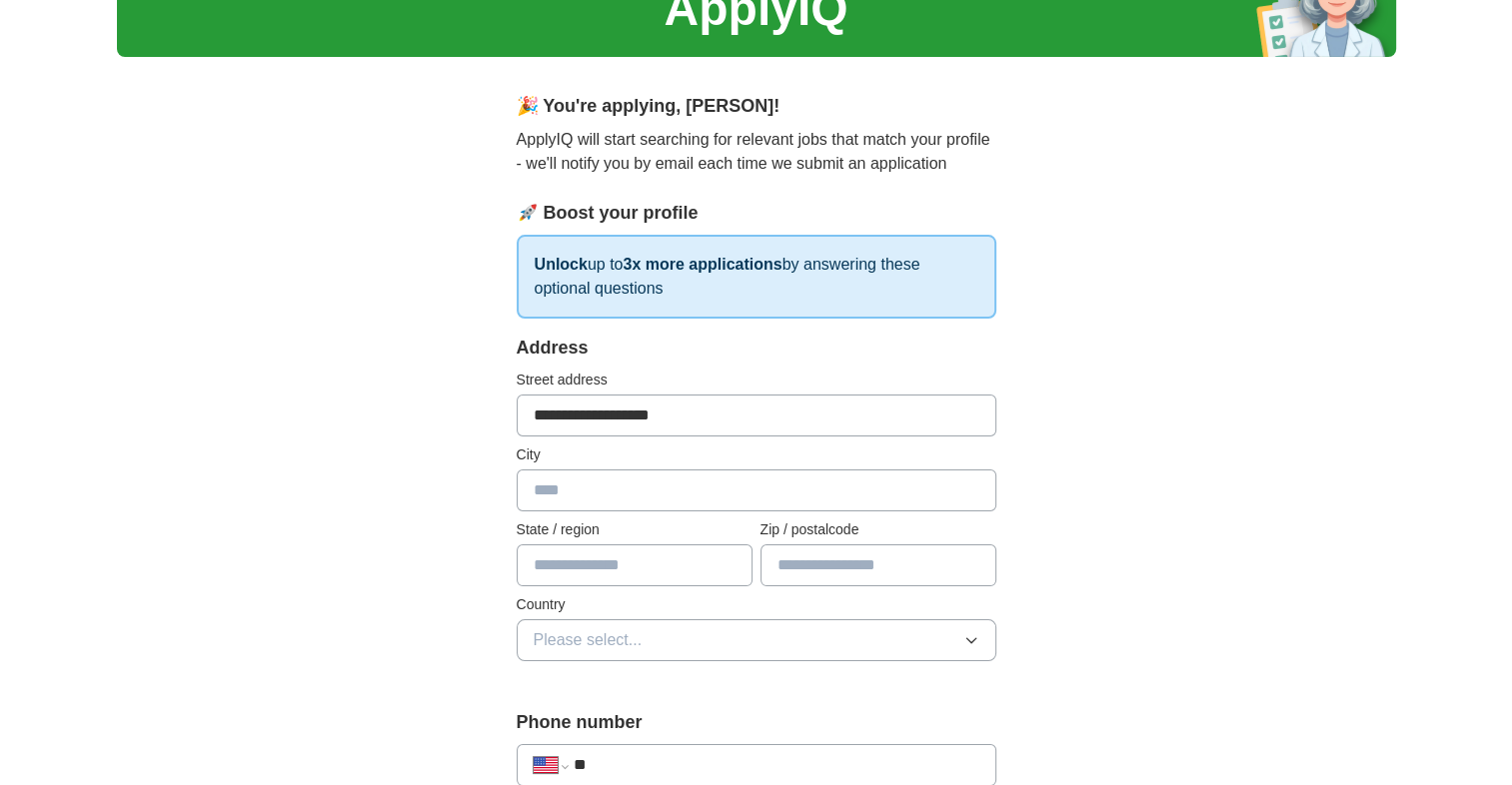 type on "*******" 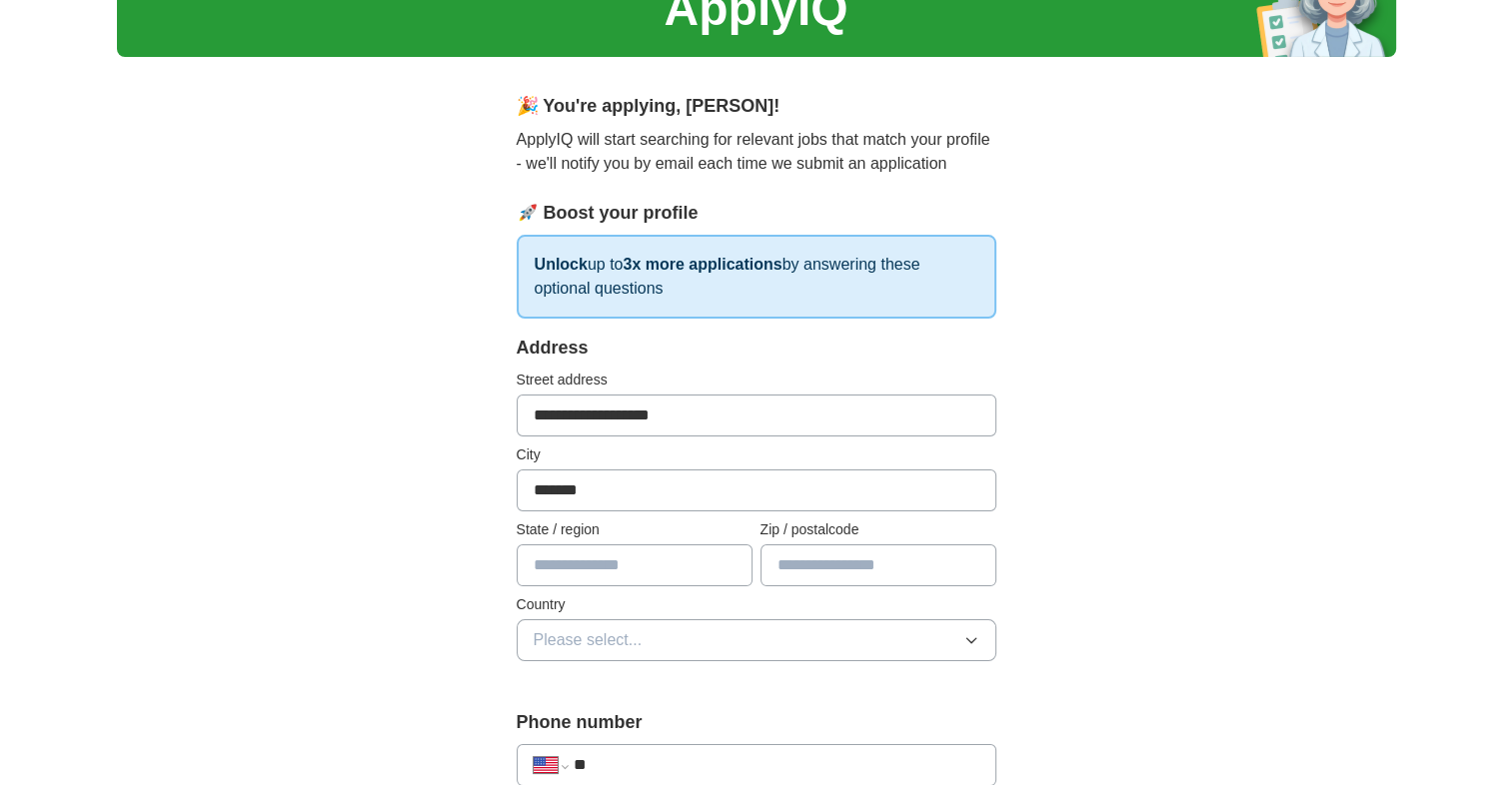 type on "**" 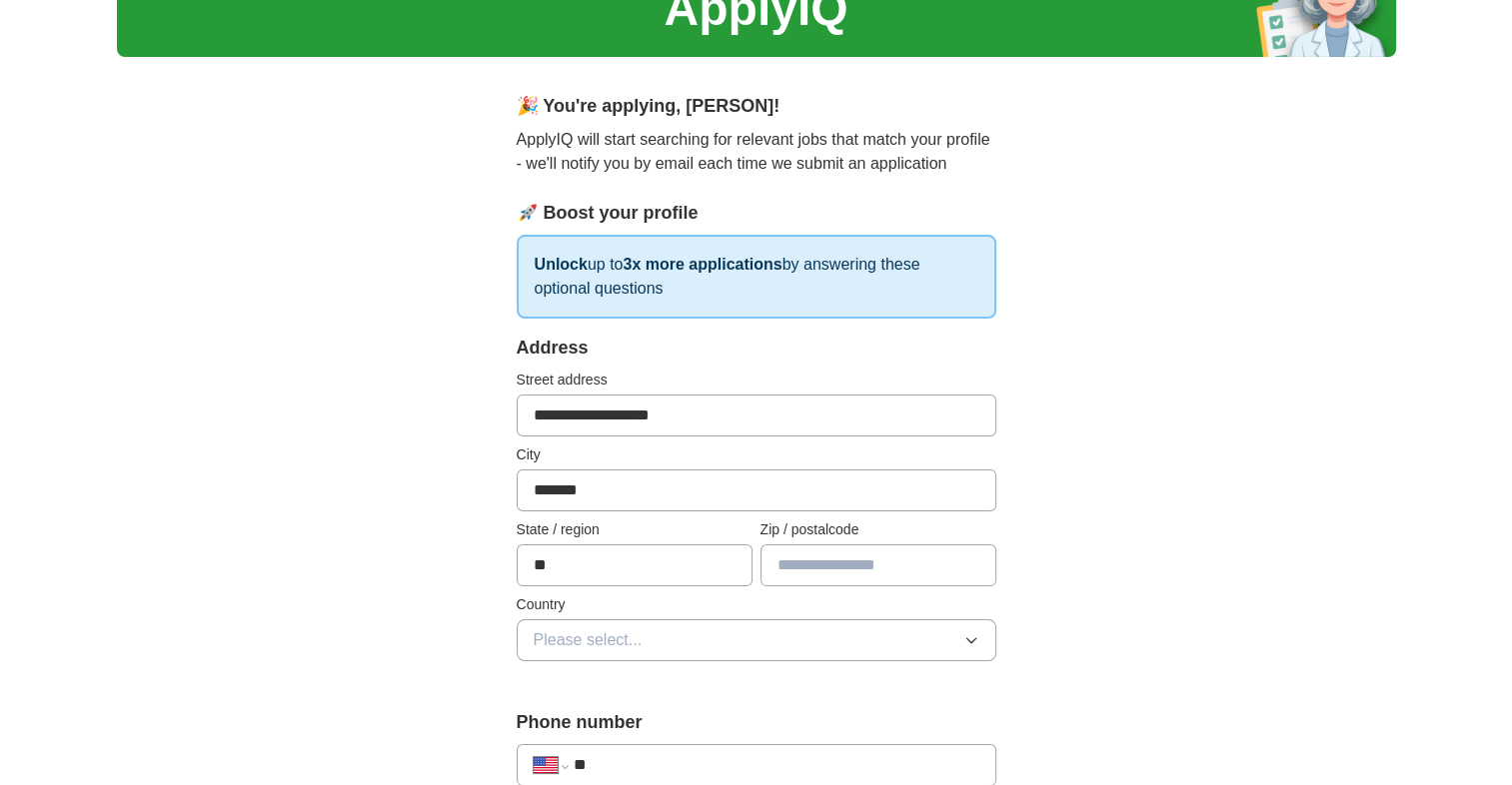 type on "*****" 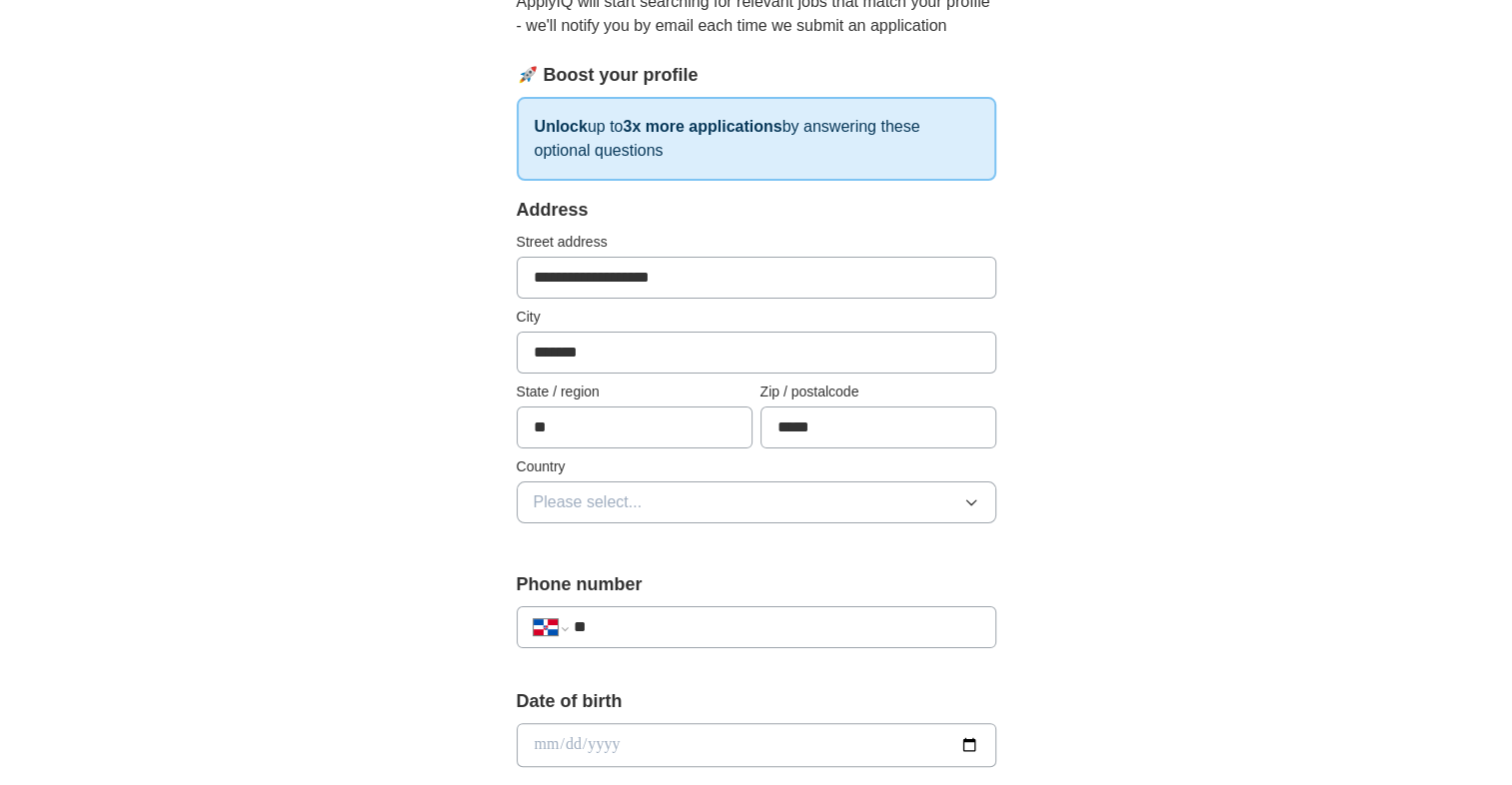 scroll, scrollTop: 300, scrollLeft: 0, axis: vertical 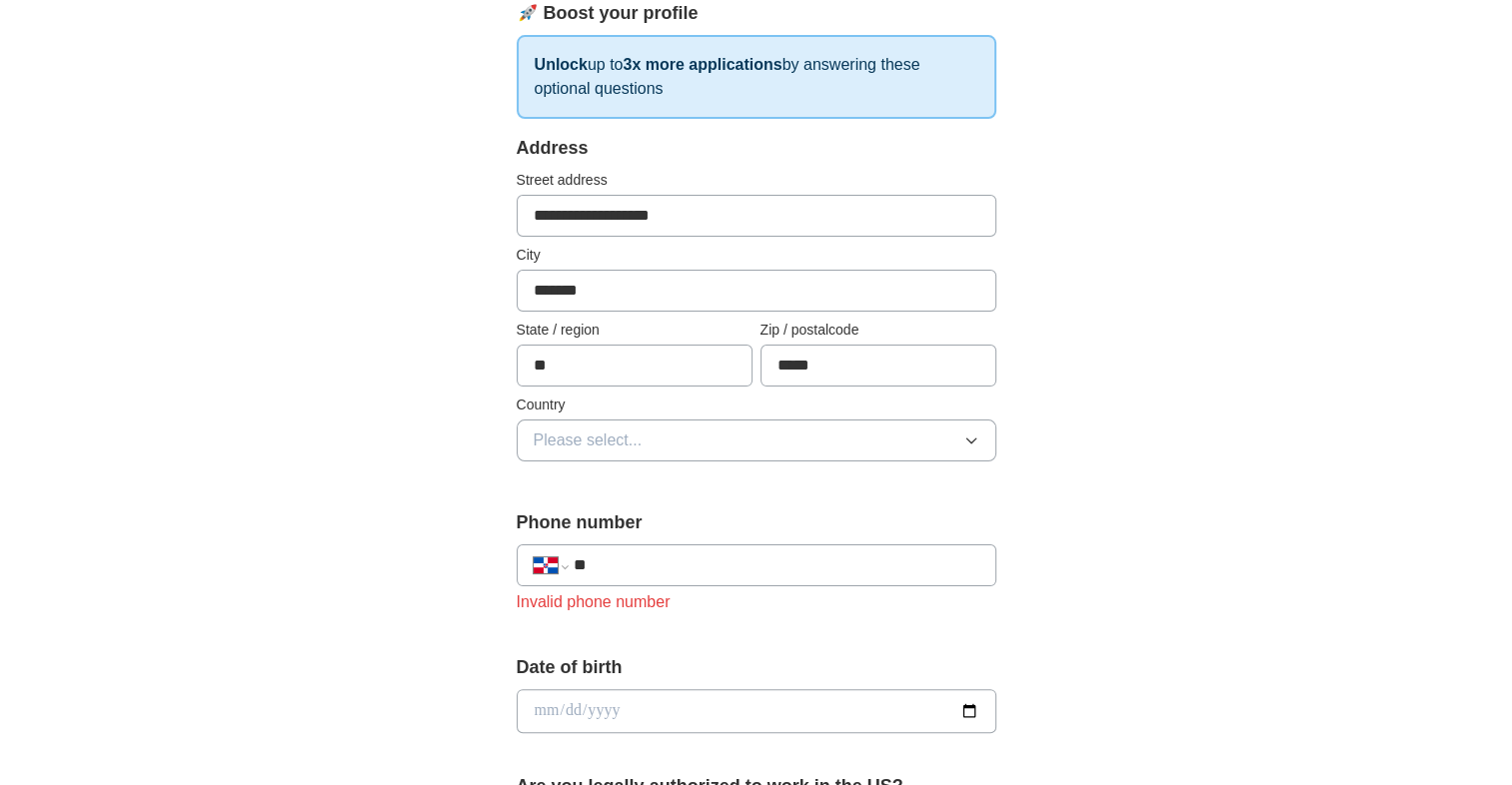 click on "Please select..." at bounding box center (756, 440) 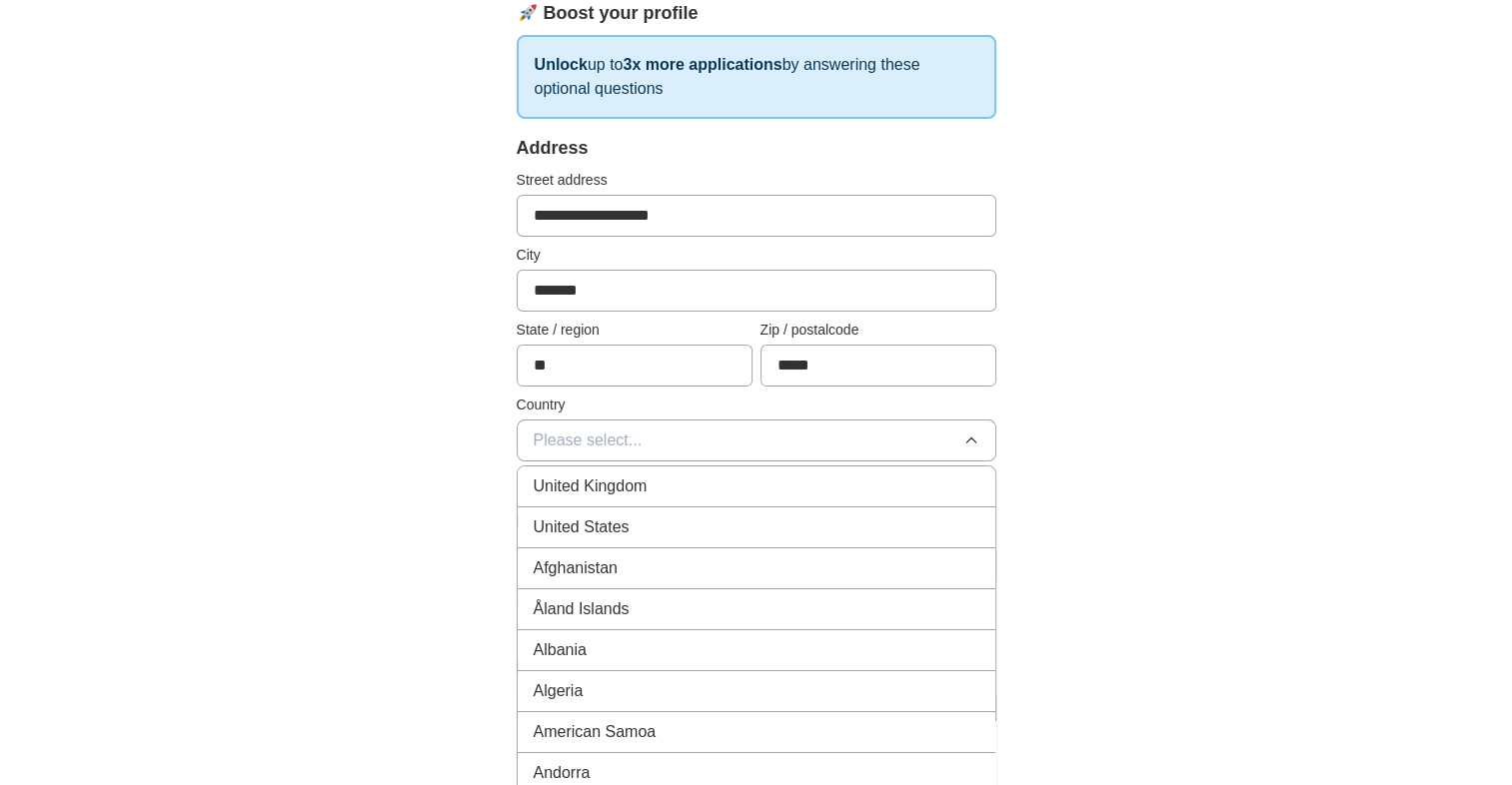 click on "United States" at bounding box center (756, 527) 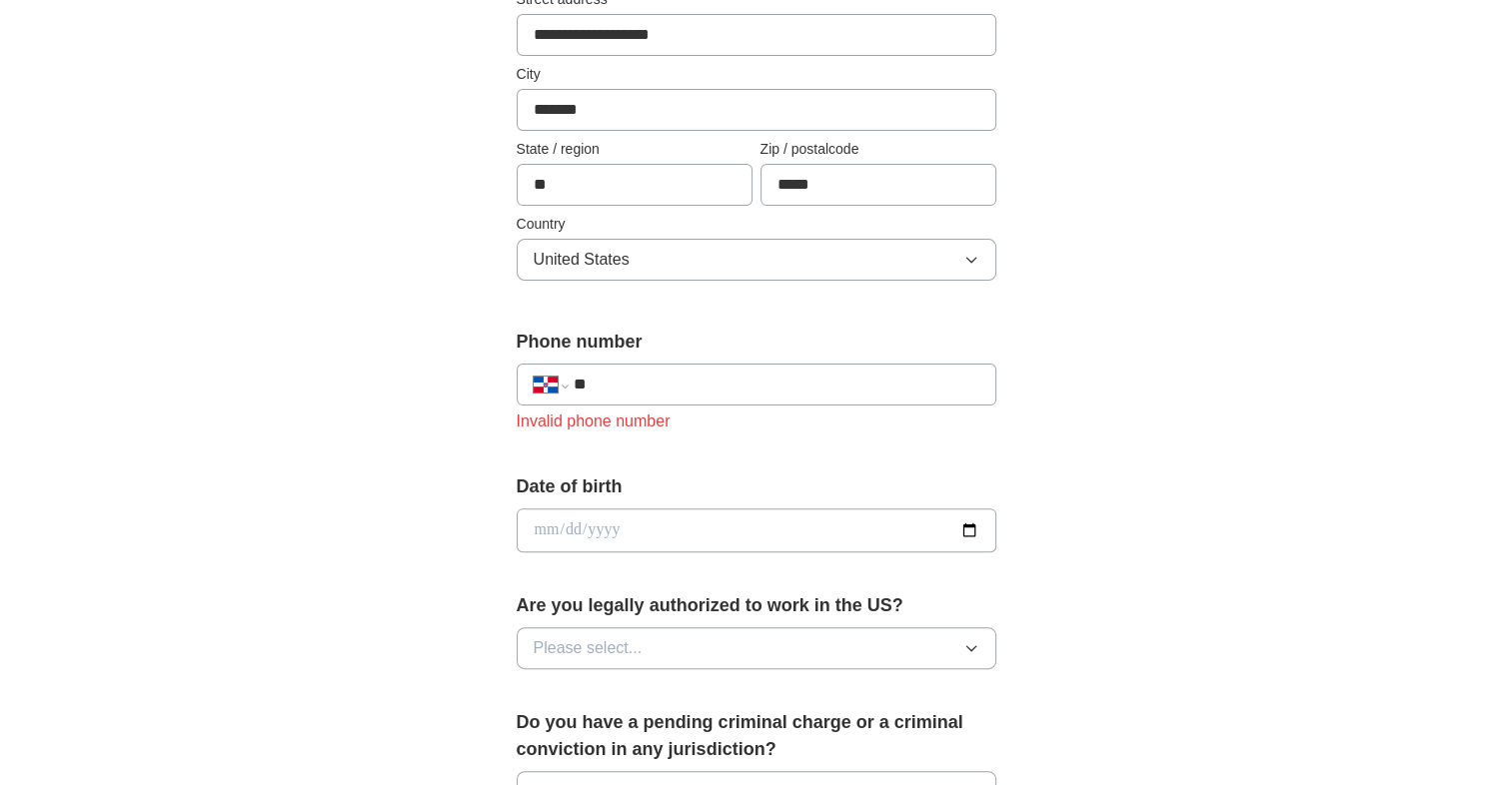 scroll, scrollTop: 499, scrollLeft: 0, axis: vertical 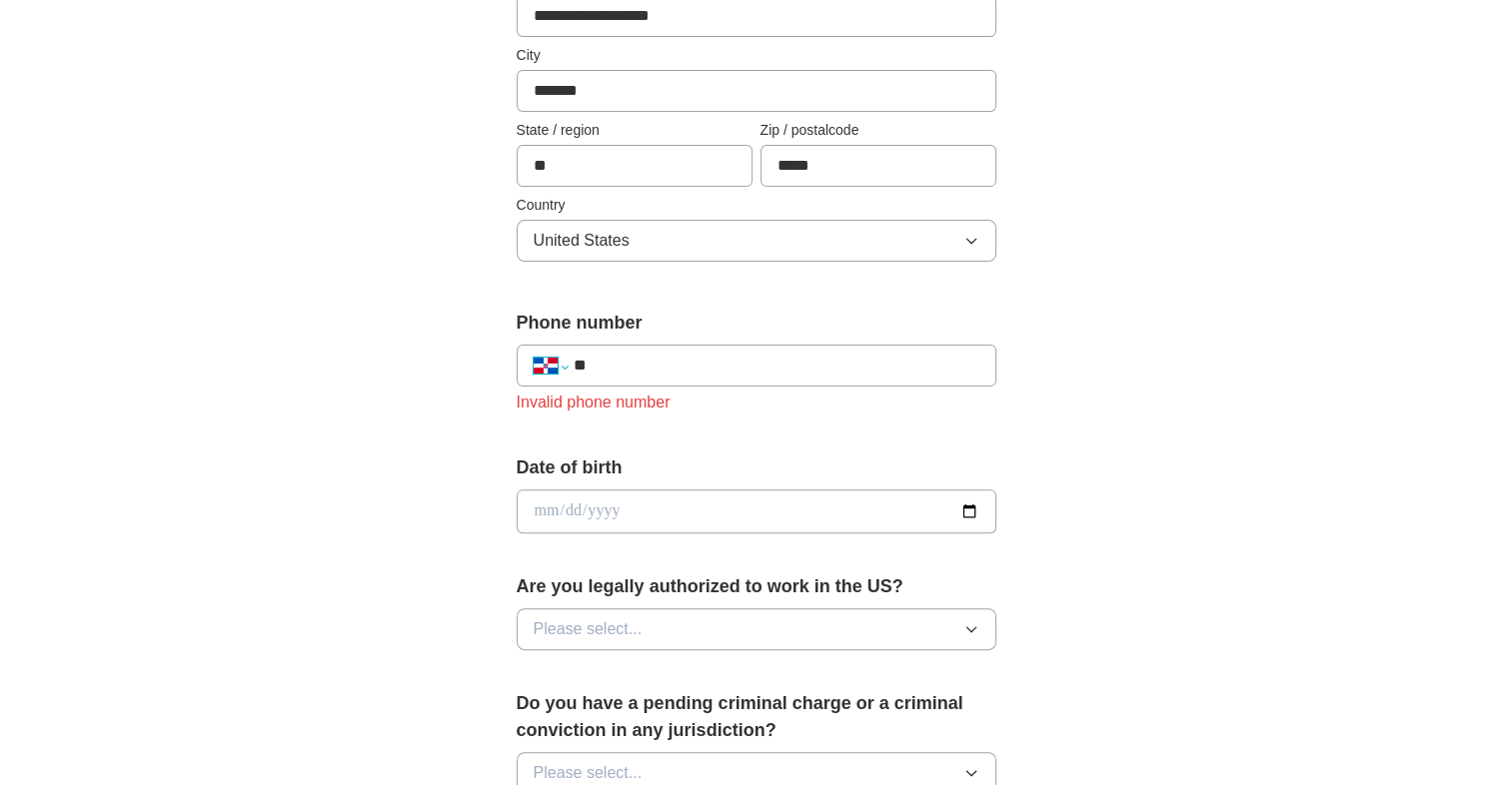 click on "**********" at bounding box center [551, 366] 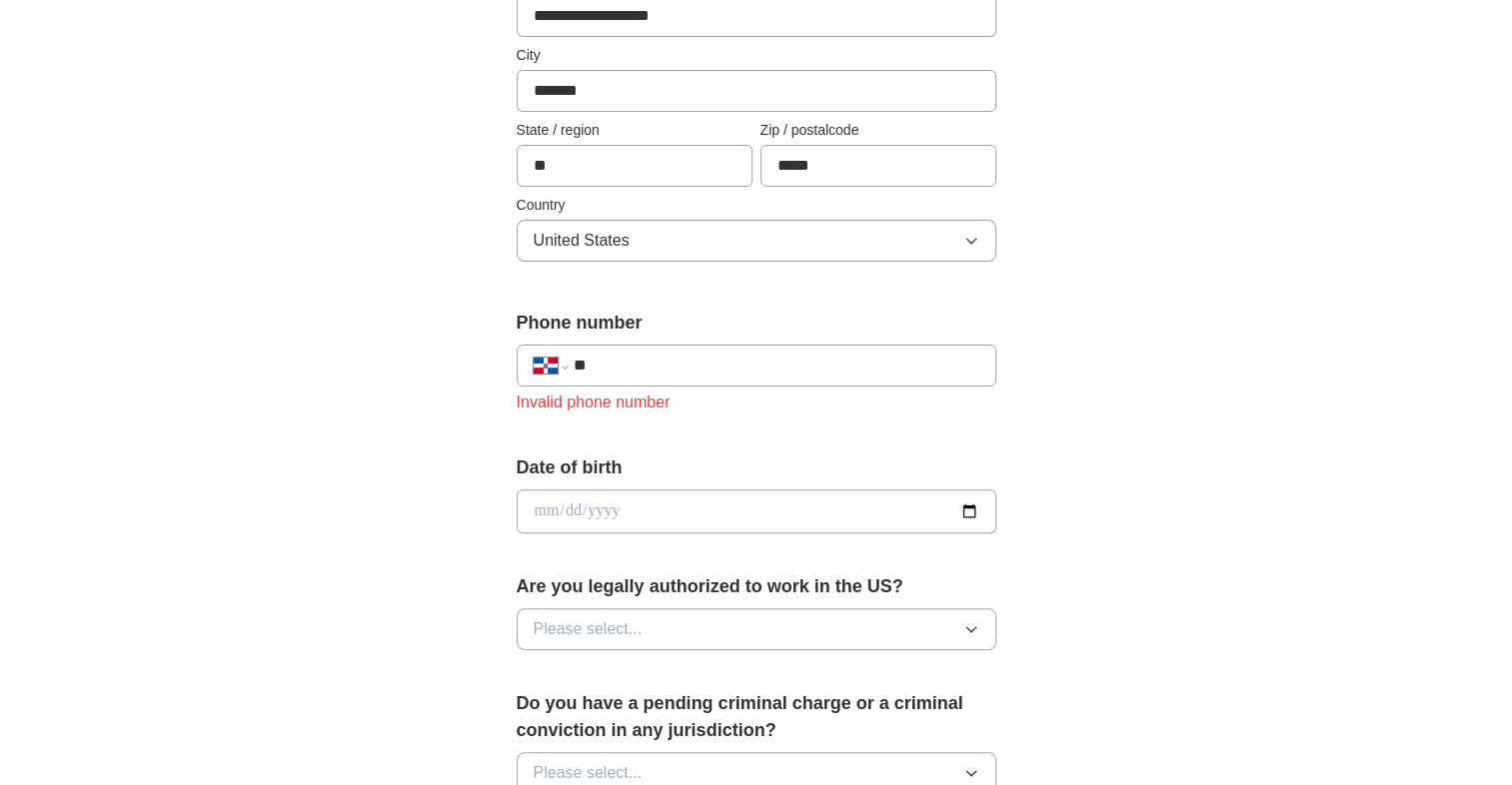 click on "**********" at bounding box center [551, 366] 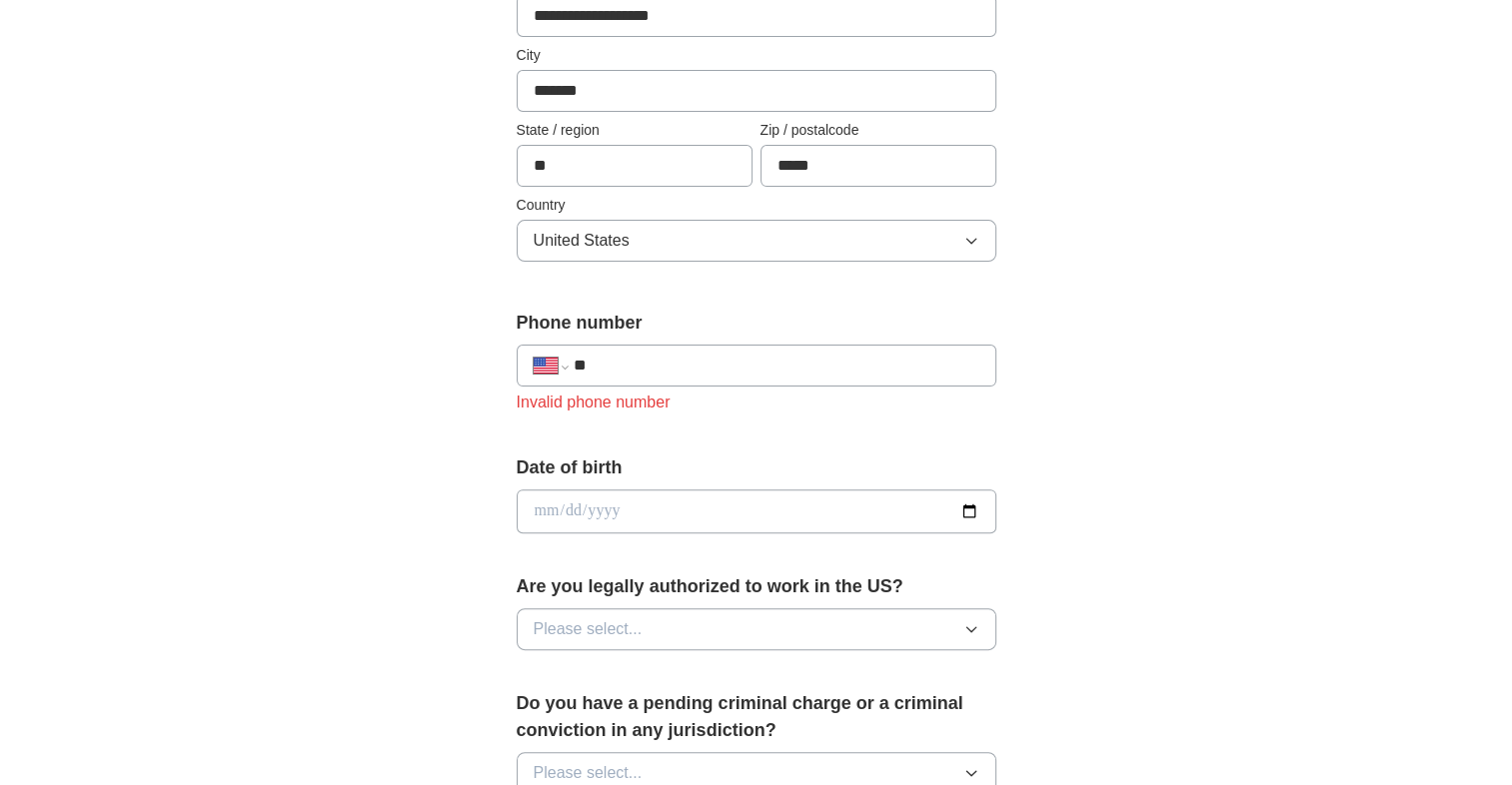 paste on "**********" 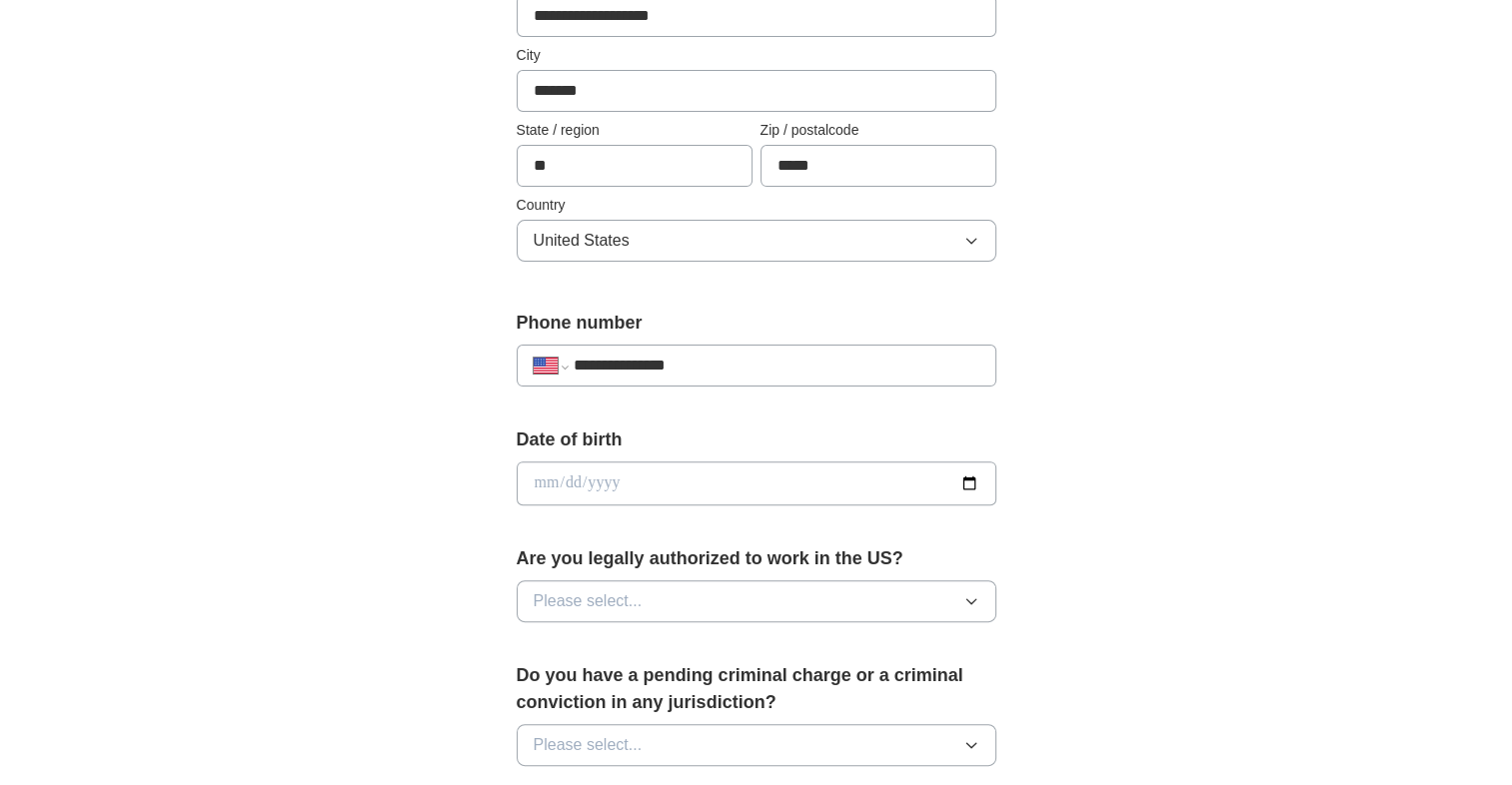 type on "**********" 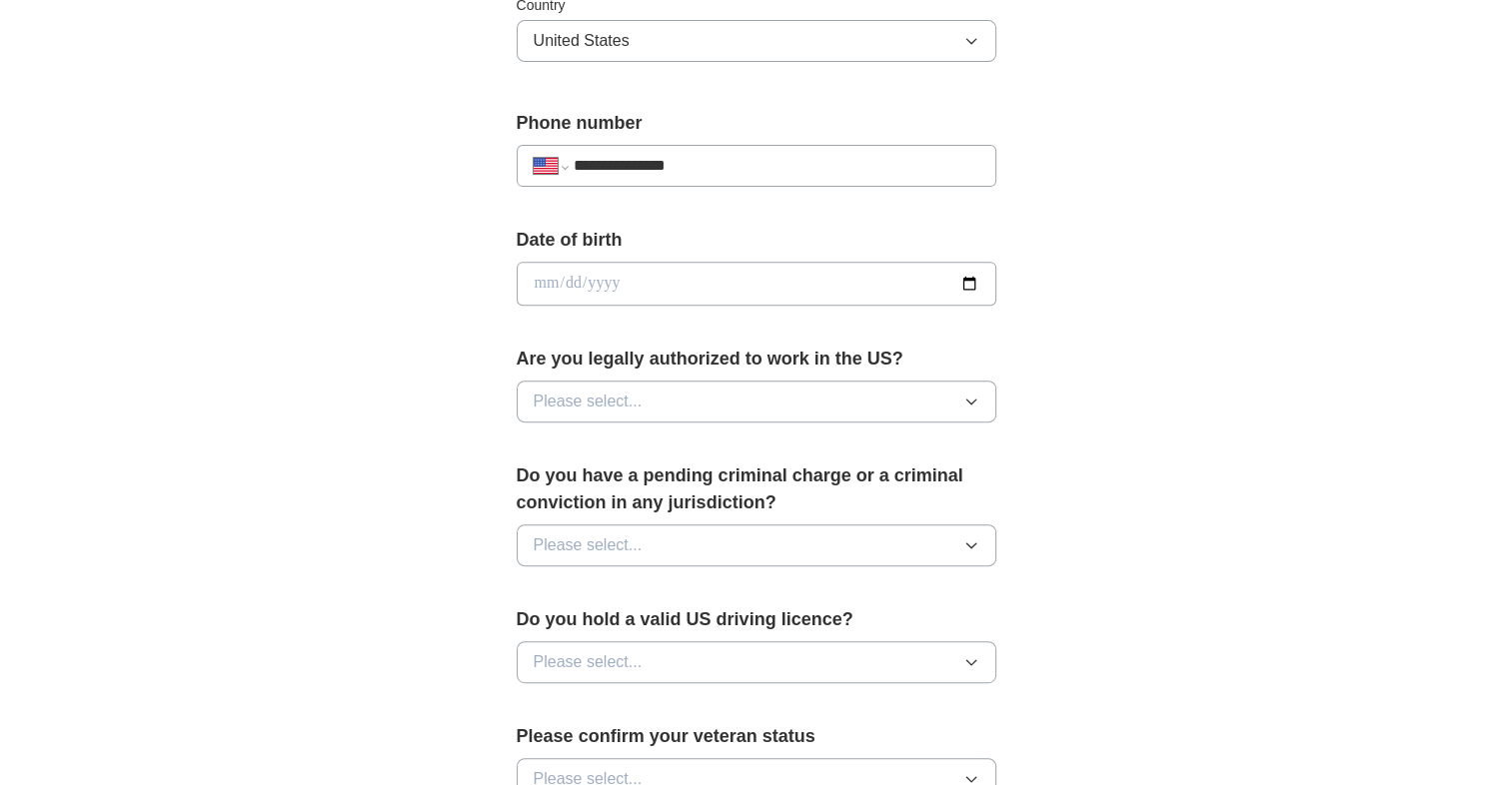click on "Please select..." at bounding box center [756, 401] 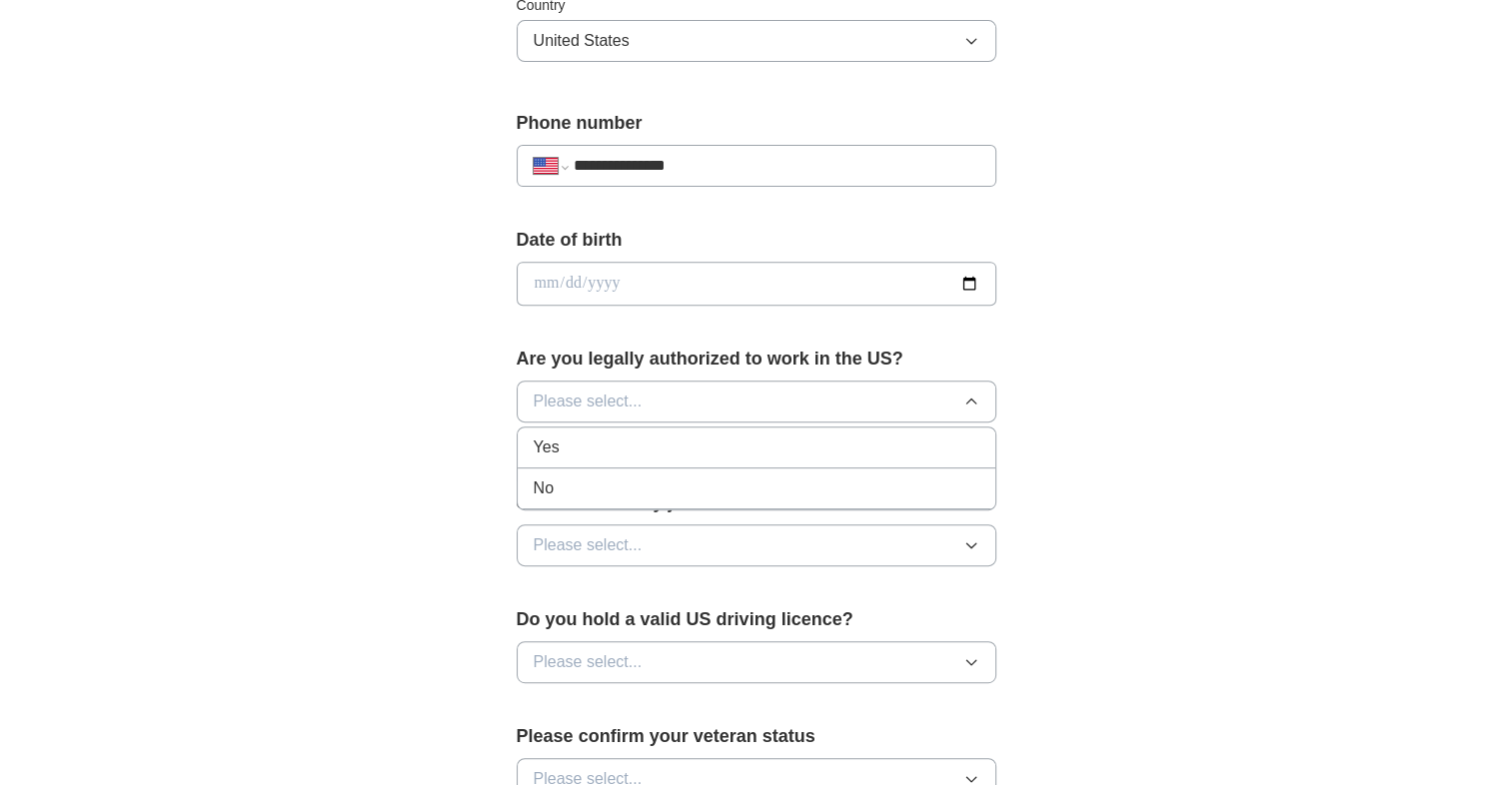 click on "Yes" at bounding box center [756, 447] 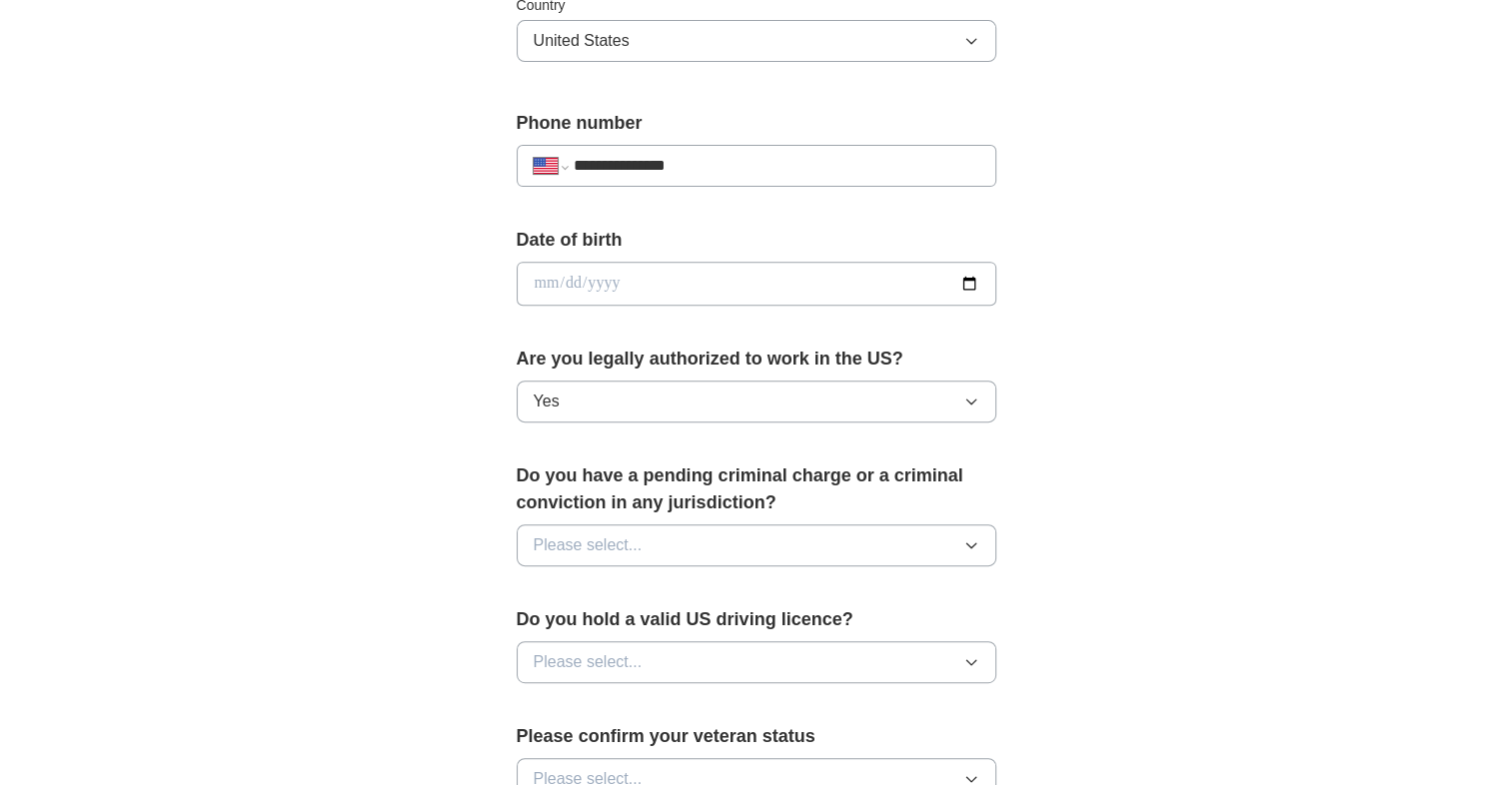 click on "Please select..." at bounding box center [756, 545] 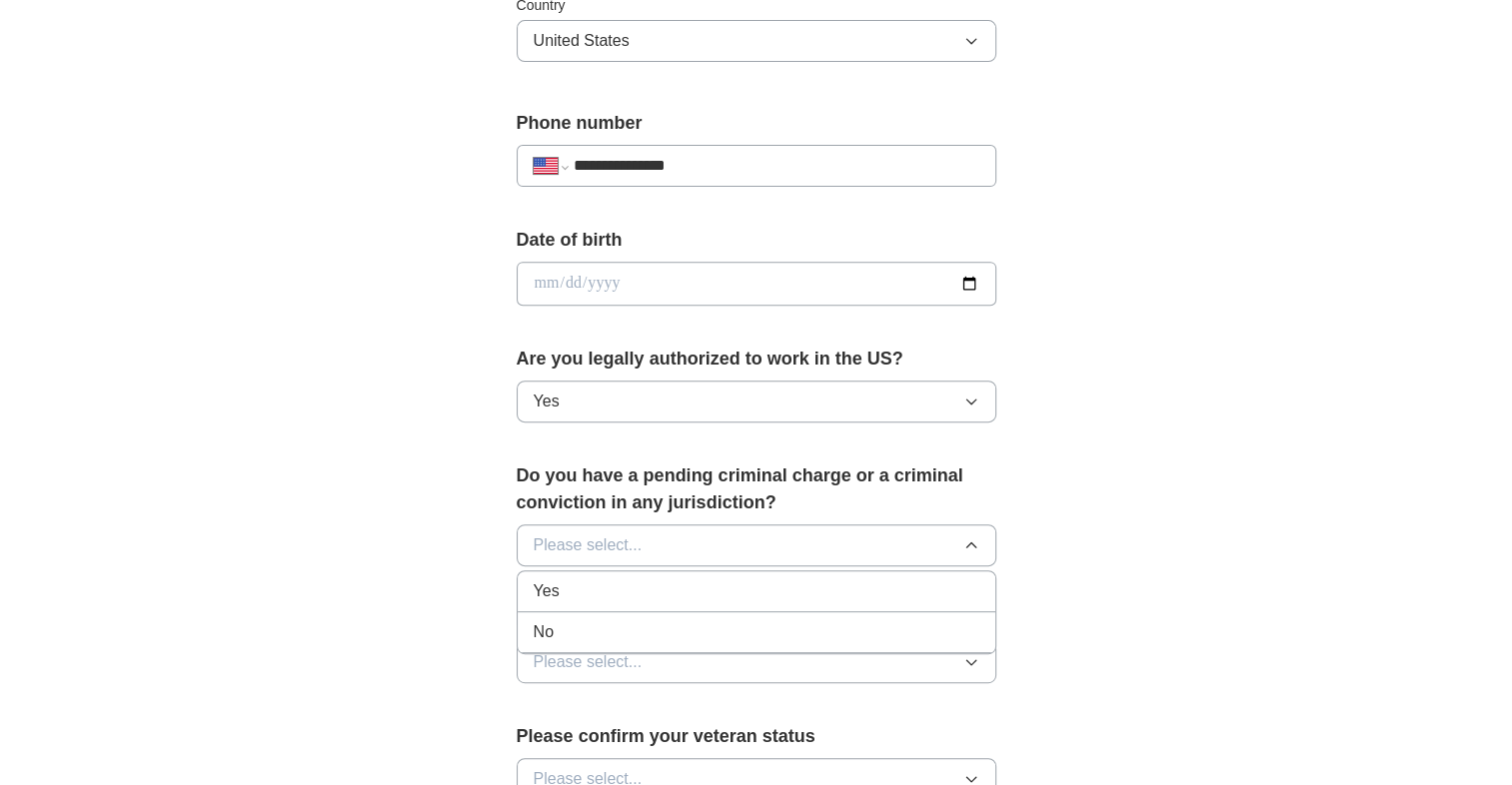 drag, startPoint x: 699, startPoint y: 626, endPoint x: 697, endPoint y: 608, distance: 18.11077 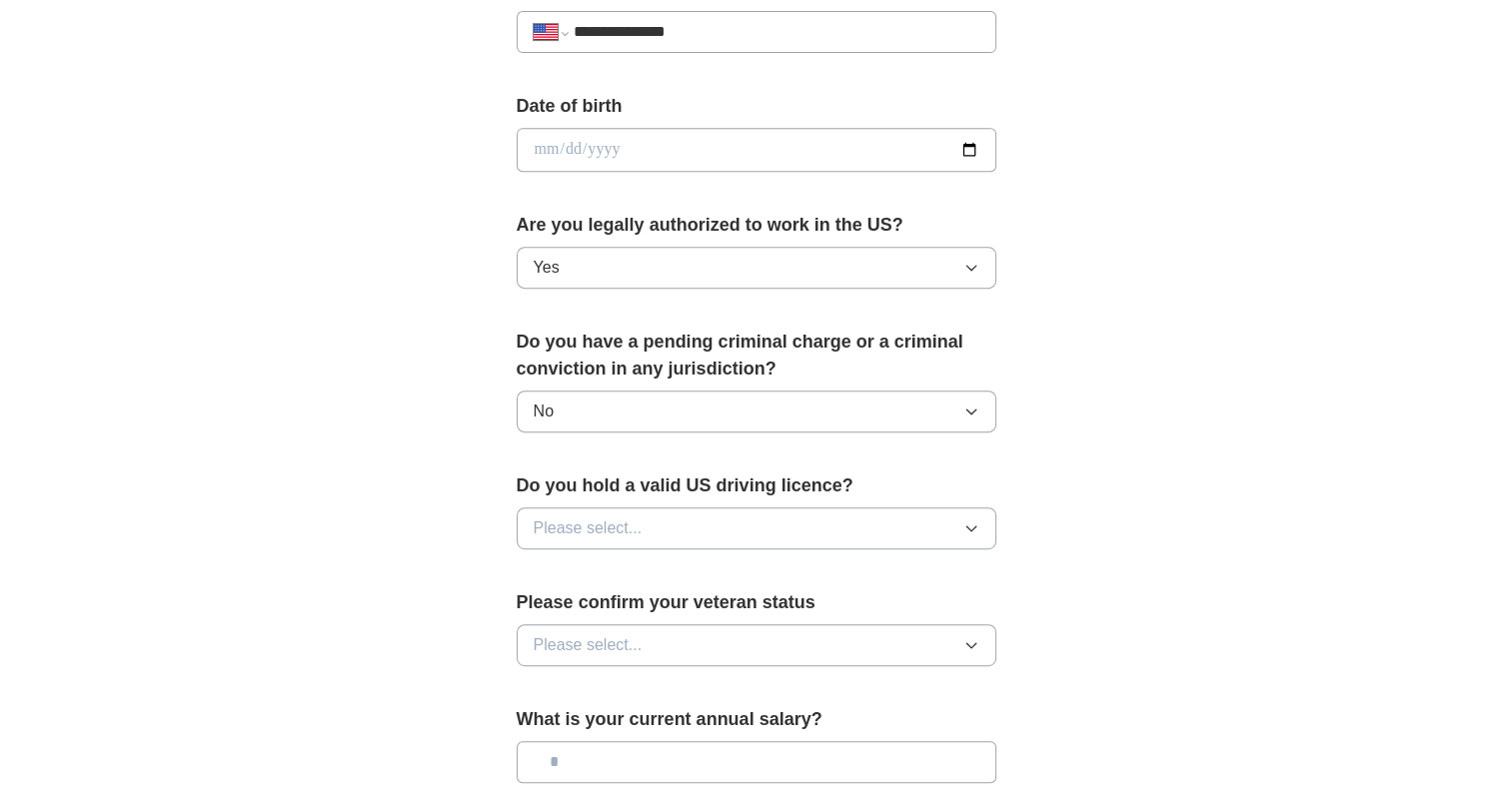 scroll, scrollTop: 799, scrollLeft: 0, axis: vertical 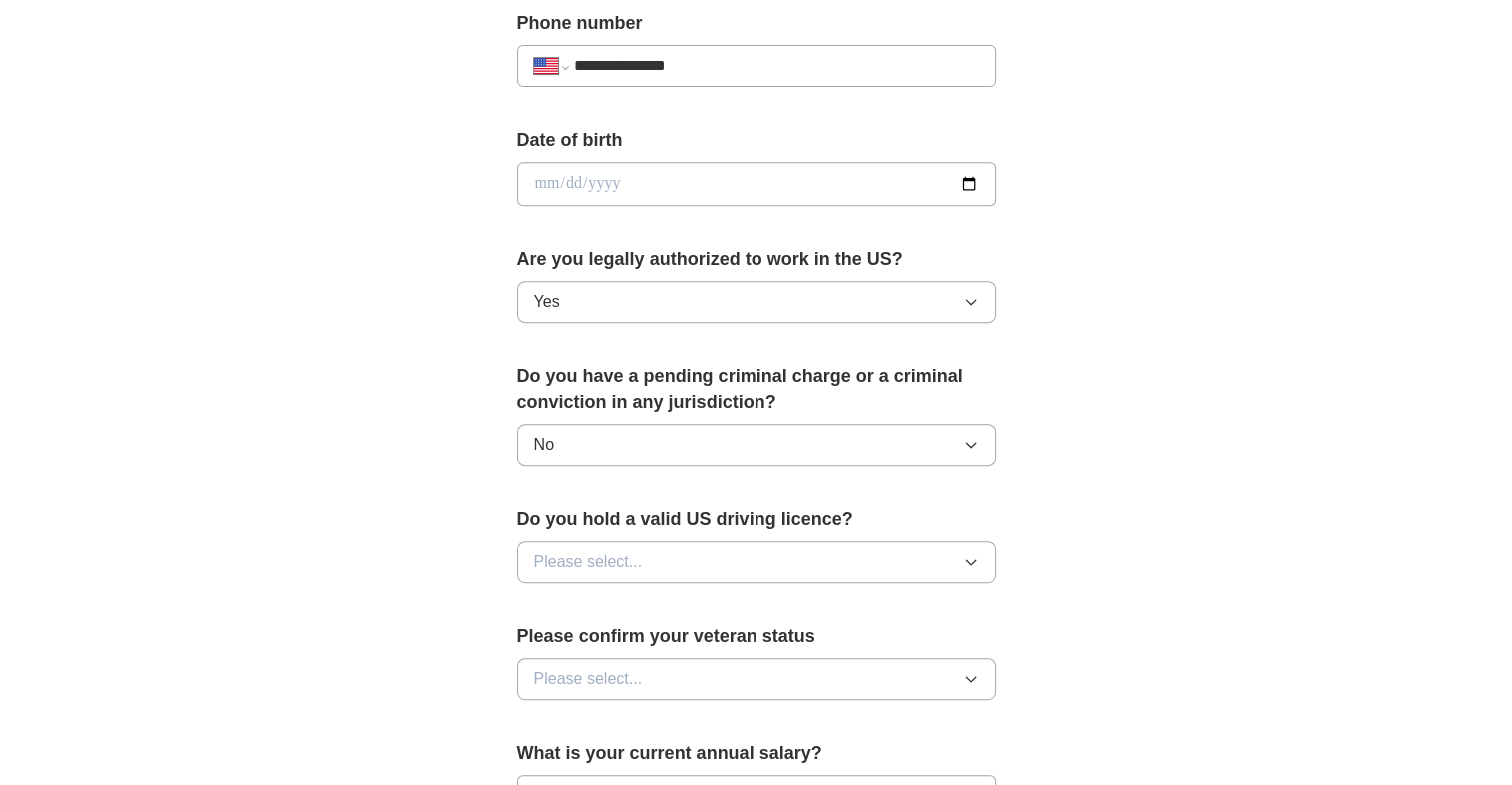 click on "Please select..." at bounding box center (756, 562) 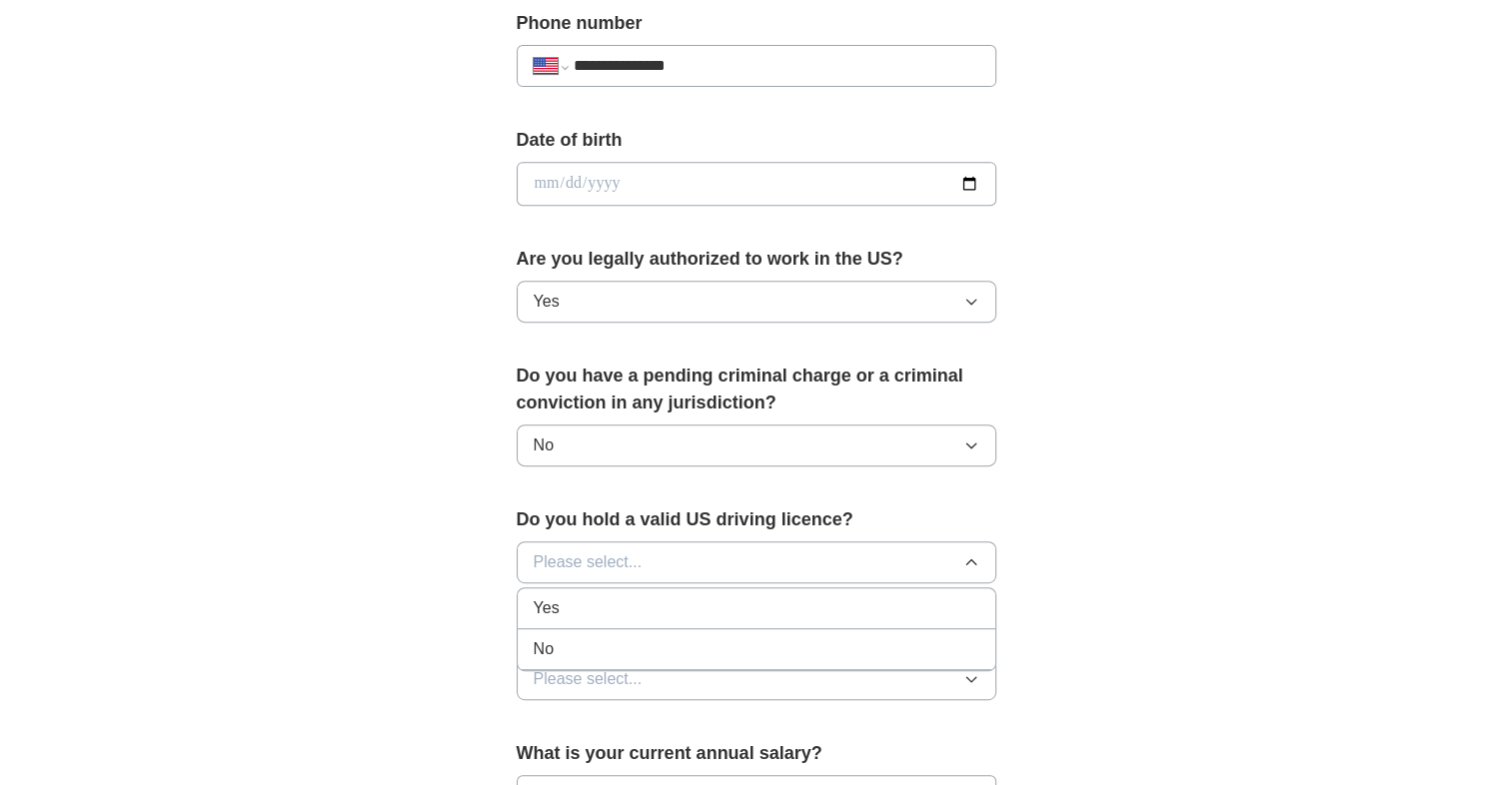click on "Yes" at bounding box center (756, 608) 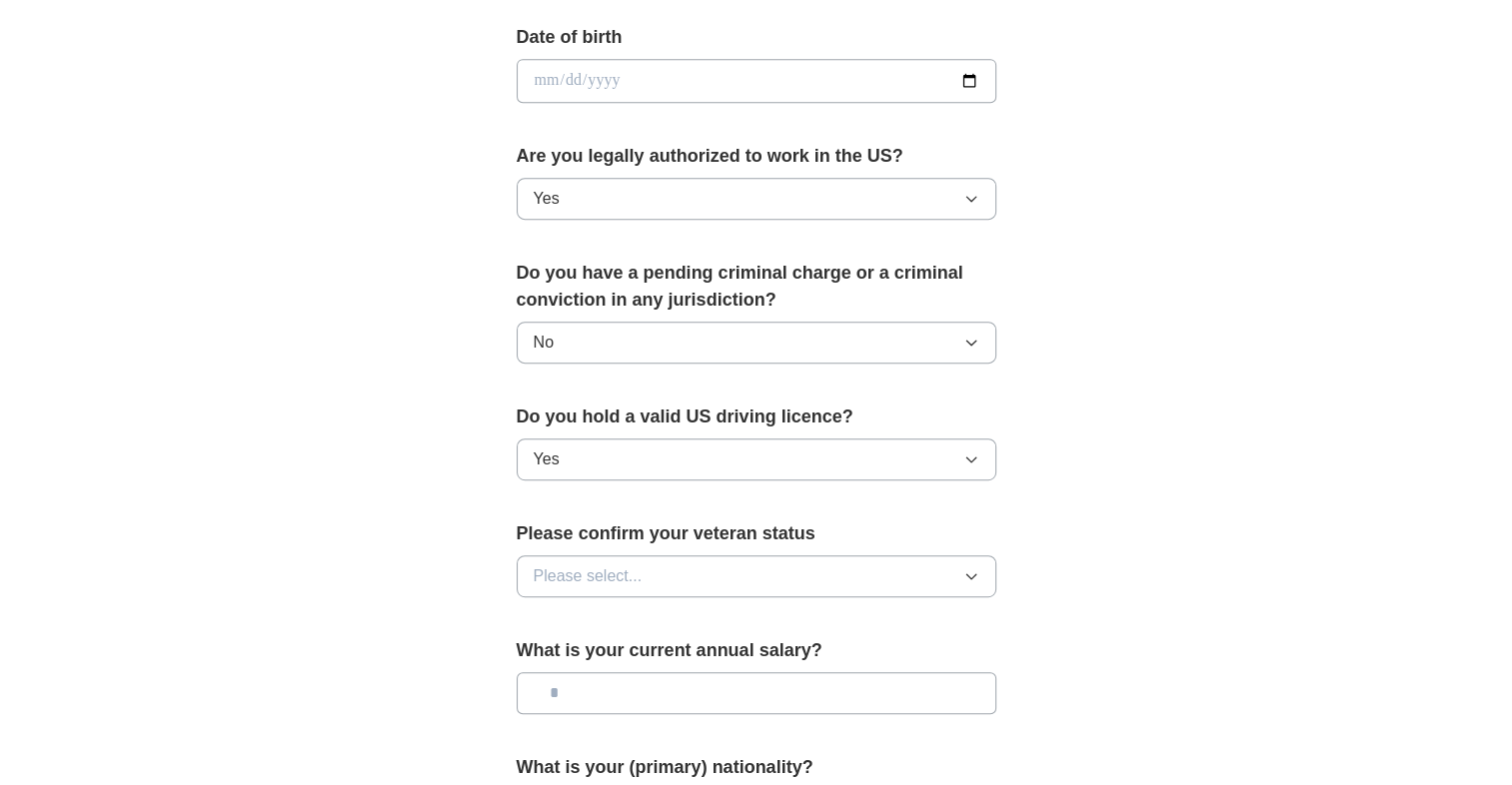 scroll, scrollTop: 999, scrollLeft: 0, axis: vertical 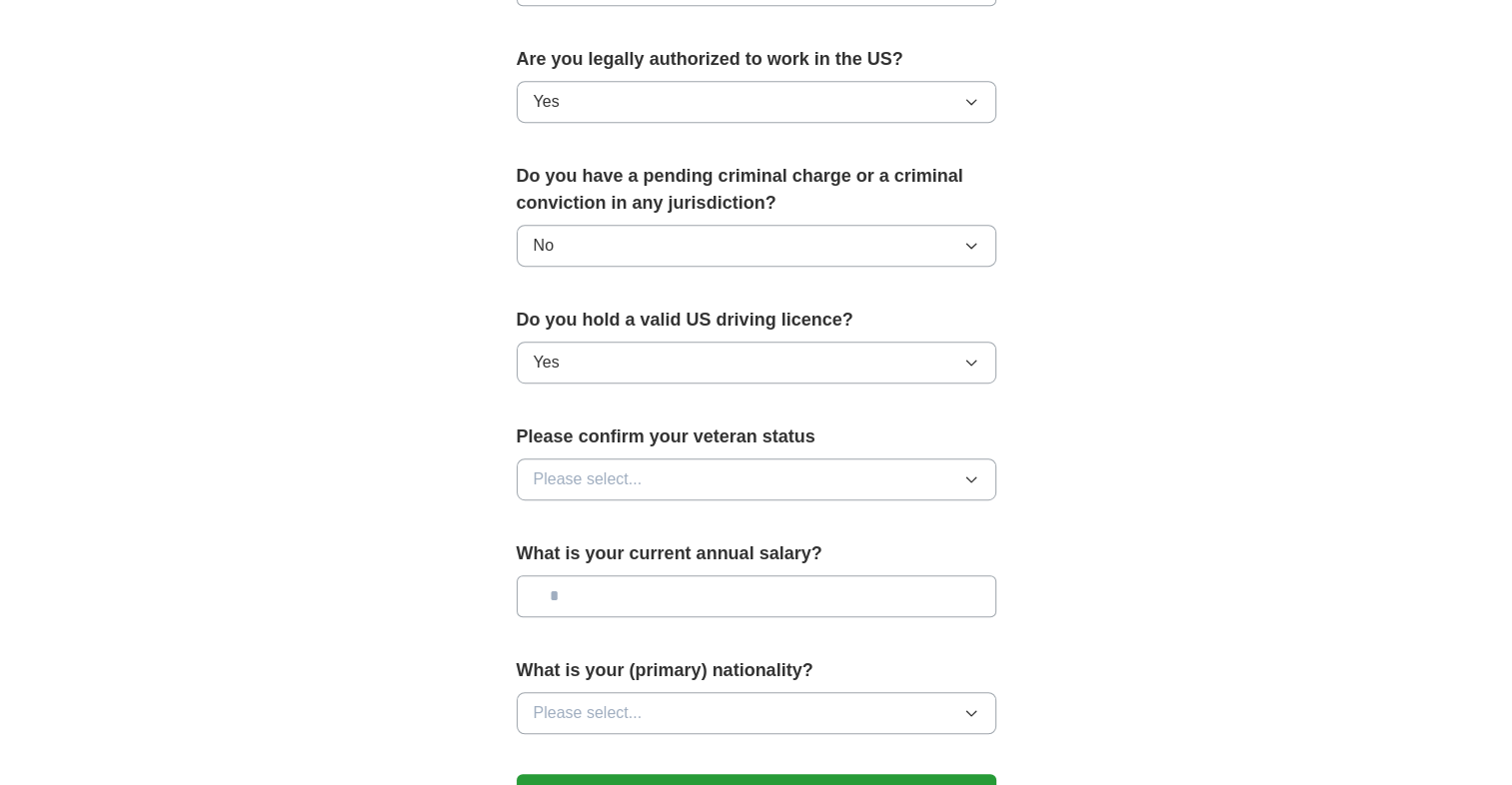 click on "Please confirm your veteran status Please select..." at bounding box center (756, 469) 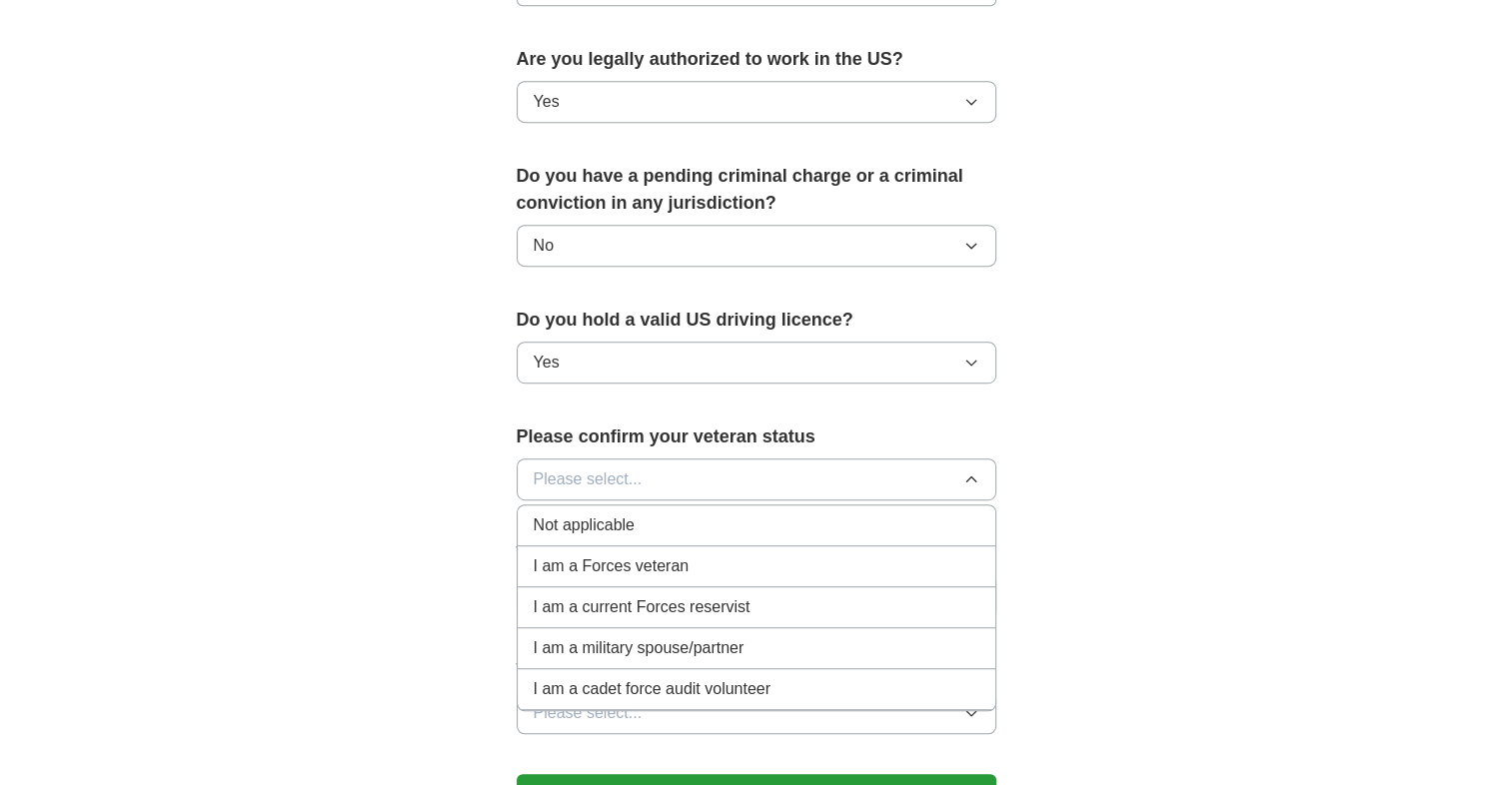click on "Not applicable" at bounding box center [756, 525] 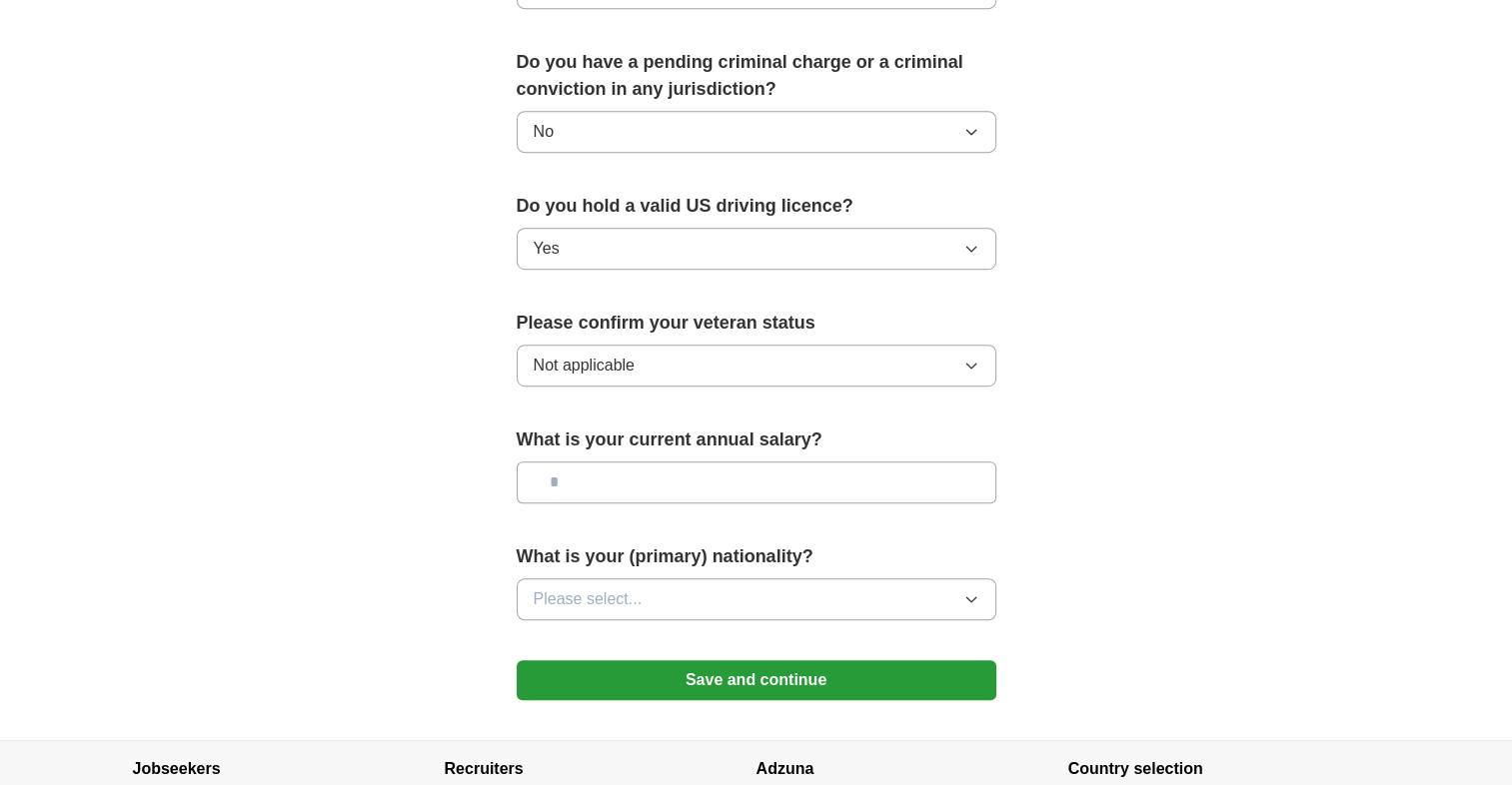 scroll, scrollTop: 1198, scrollLeft: 0, axis: vertical 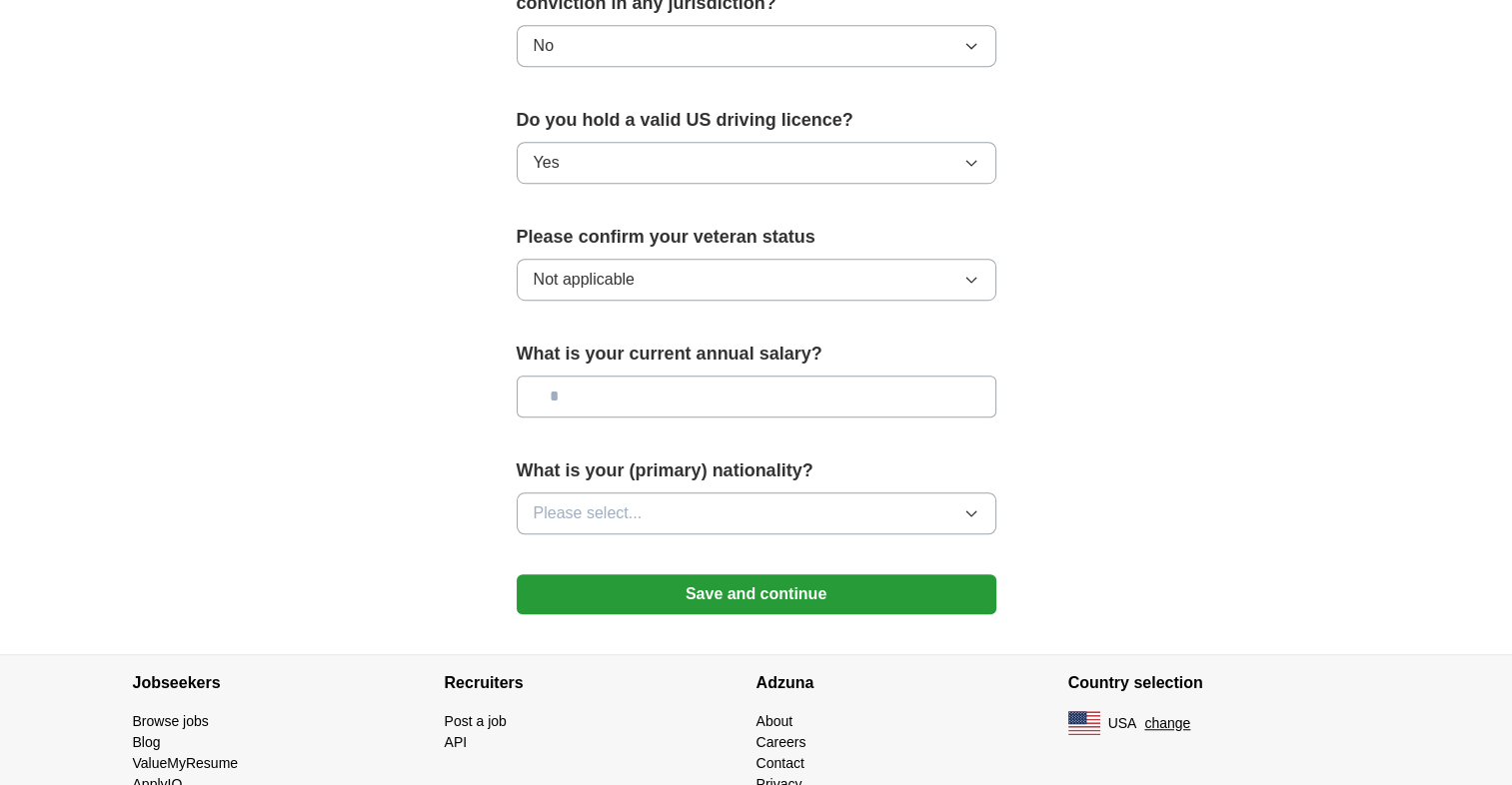 click at bounding box center [756, 396] 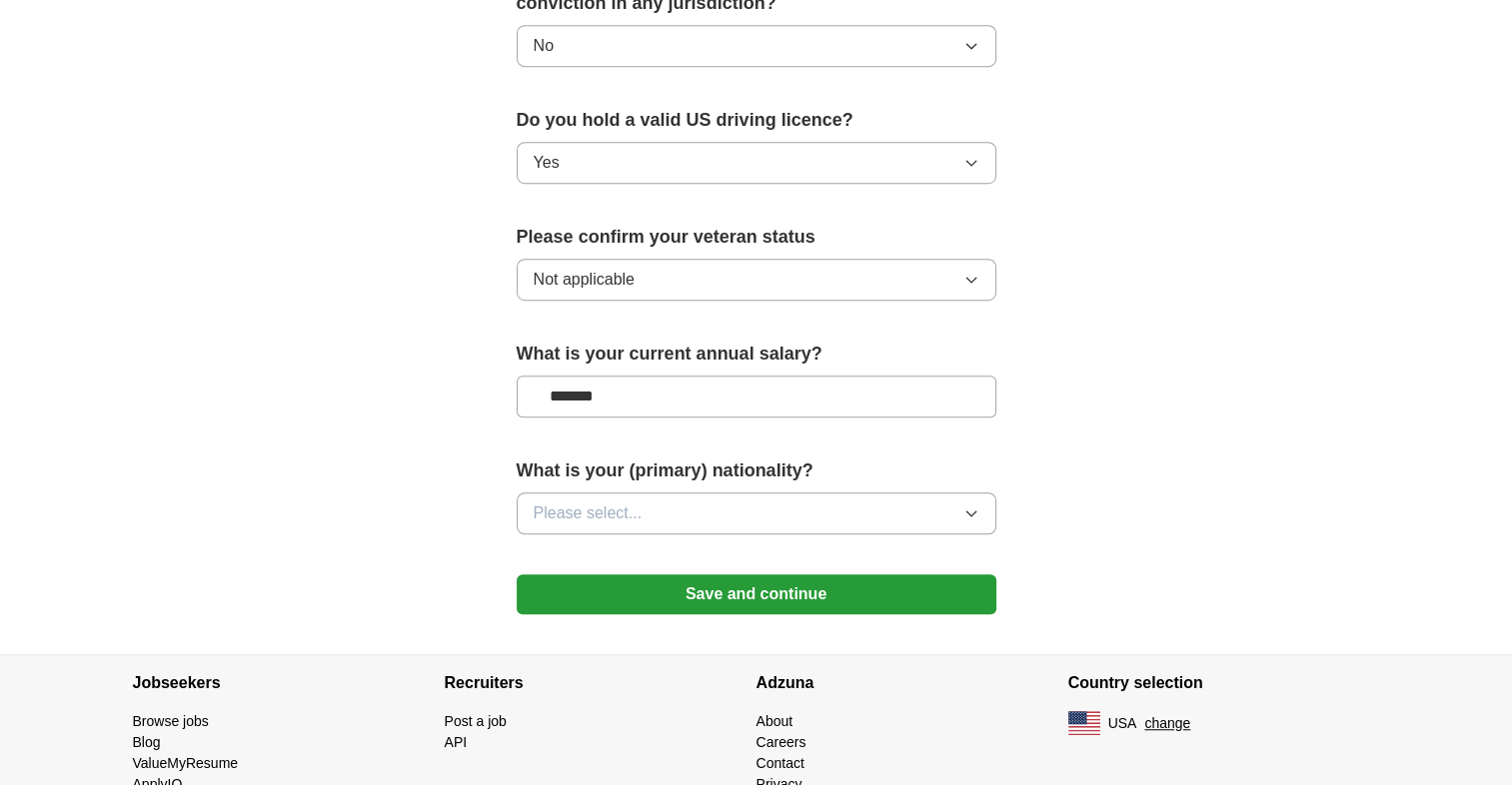 type on "*******" 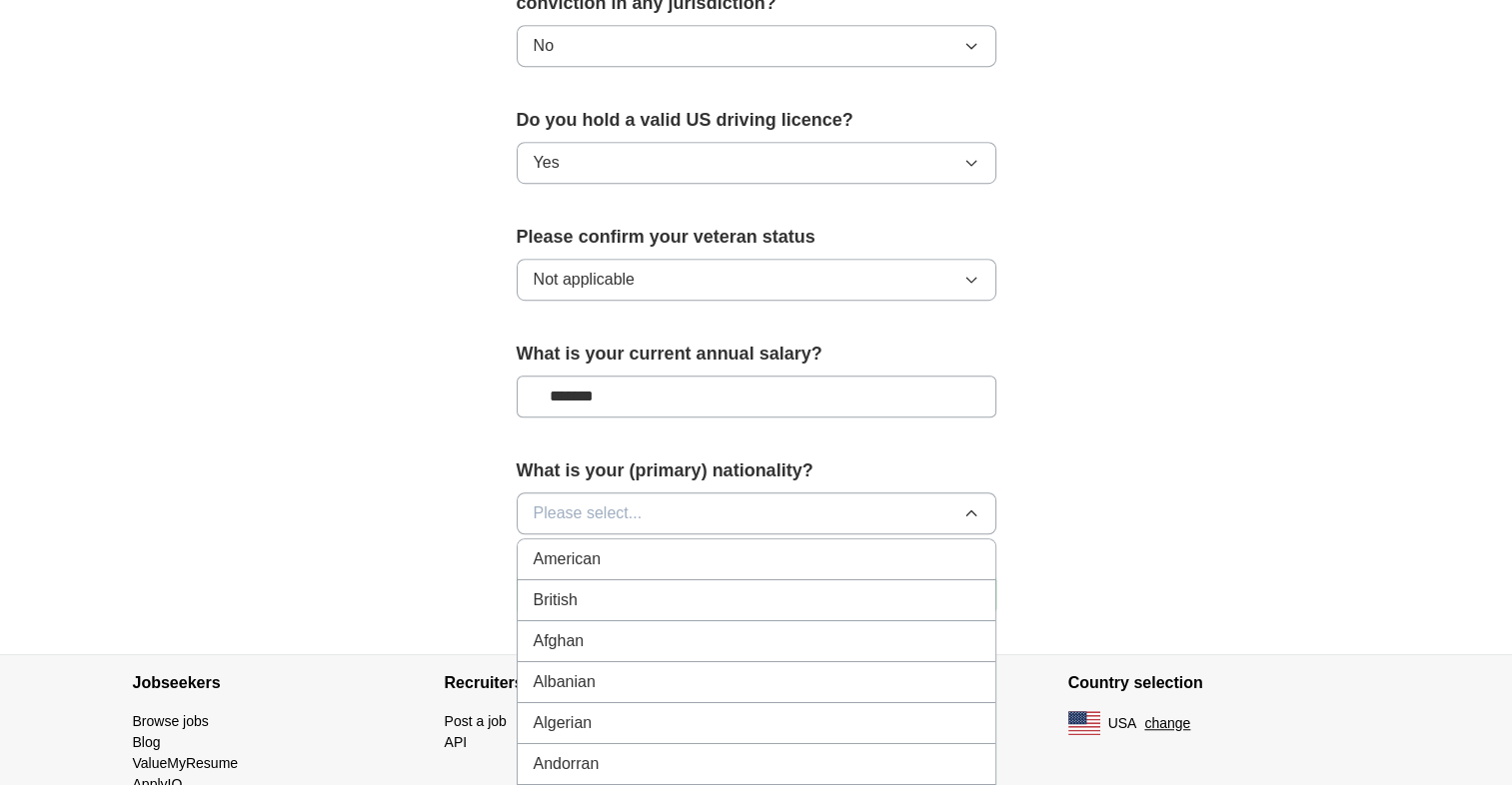 type 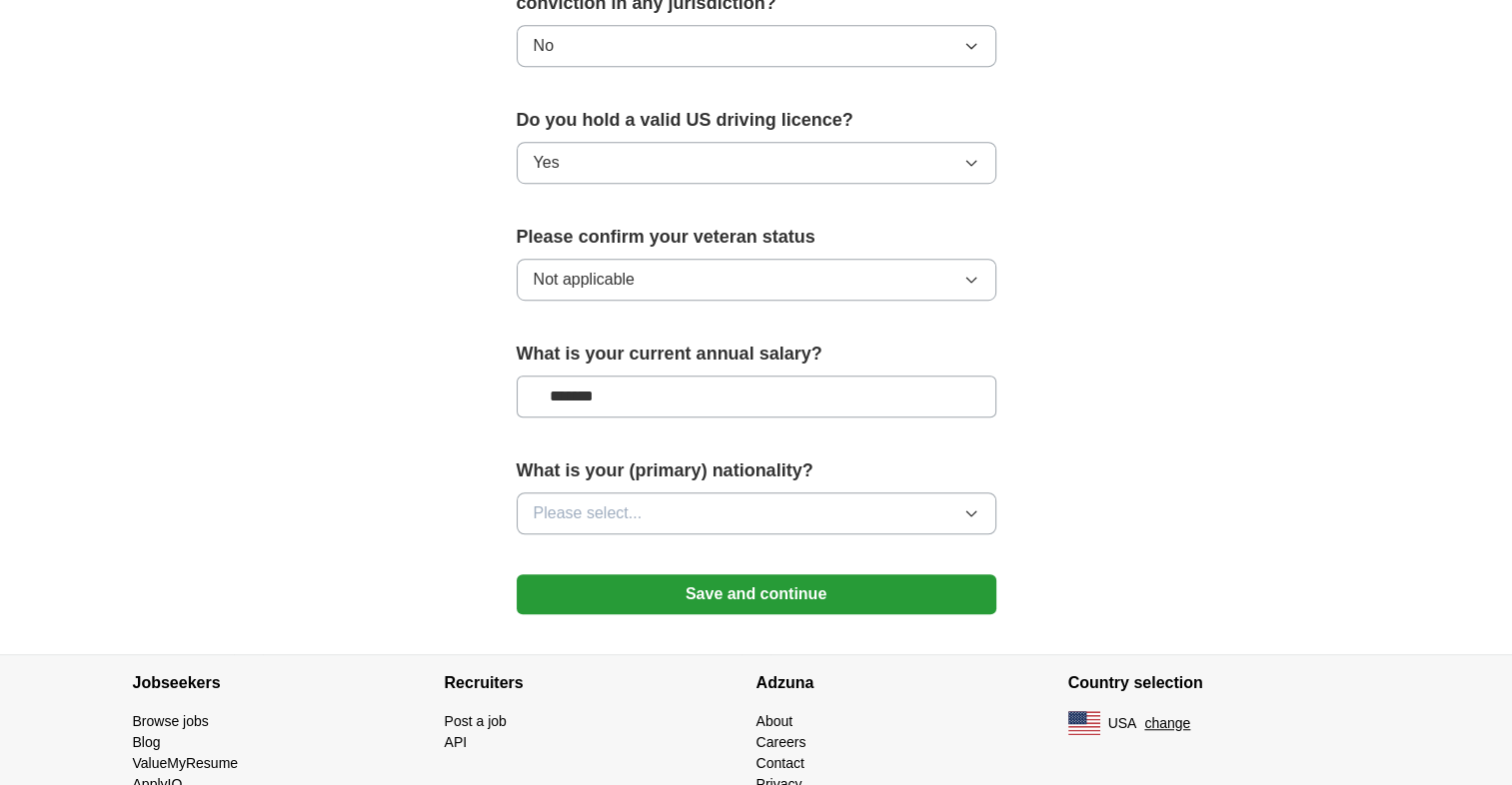 click on "Please select..." at bounding box center (756, 513) 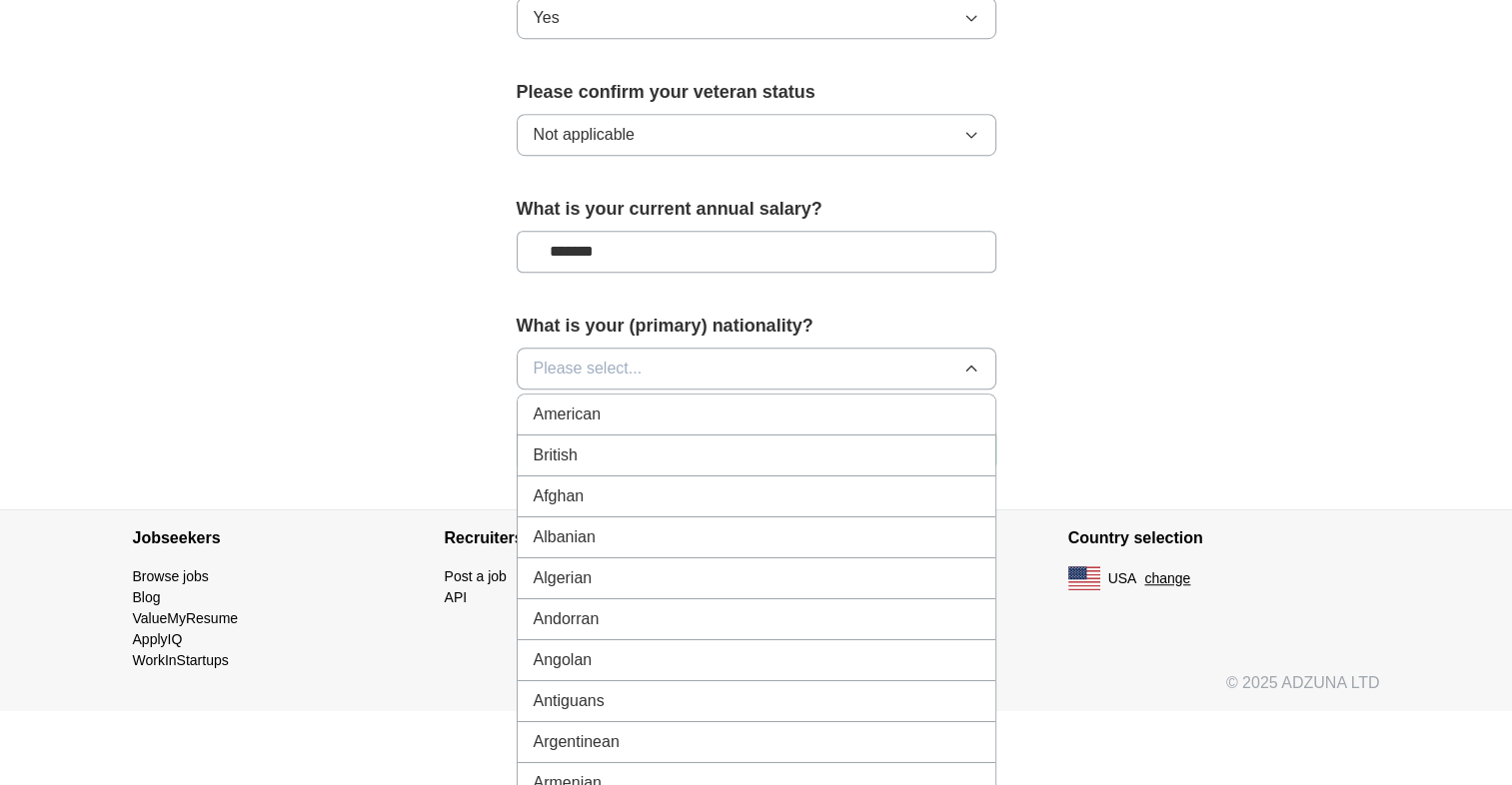 scroll, scrollTop: 1346, scrollLeft: 0, axis: vertical 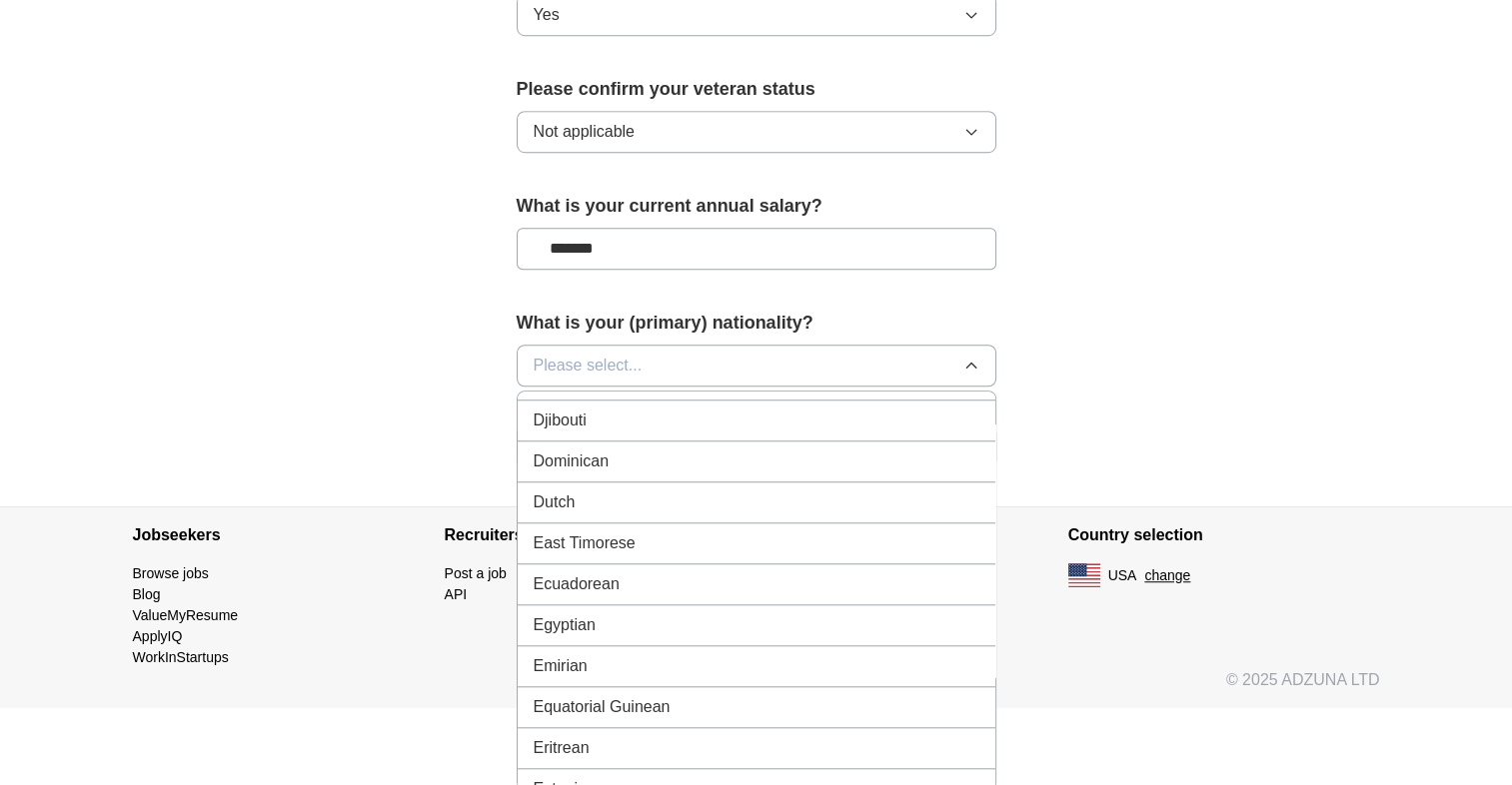 click on "Dominican" at bounding box center (756, 461) 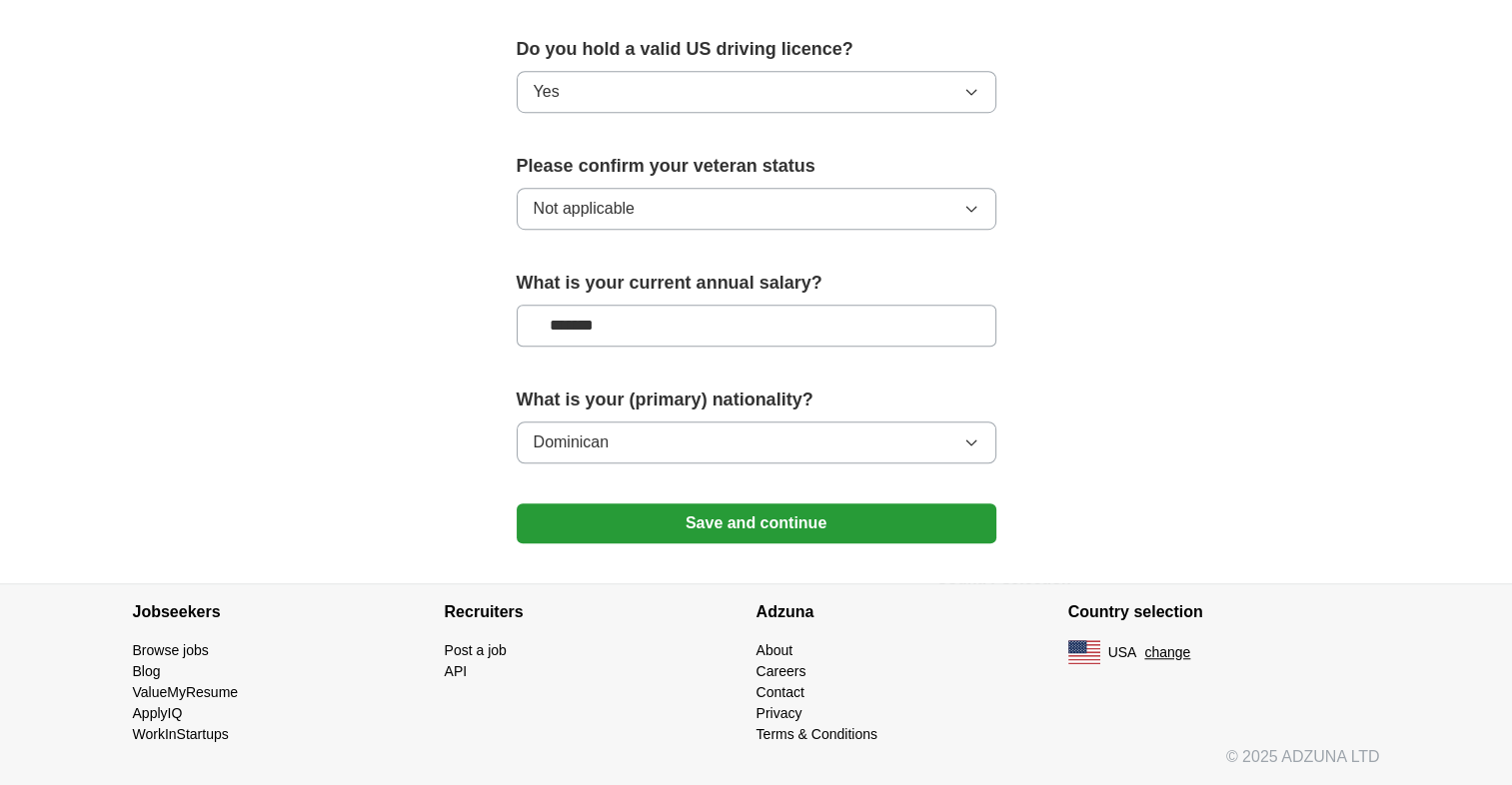 scroll, scrollTop: 1263, scrollLeft: 0, axis: vertical 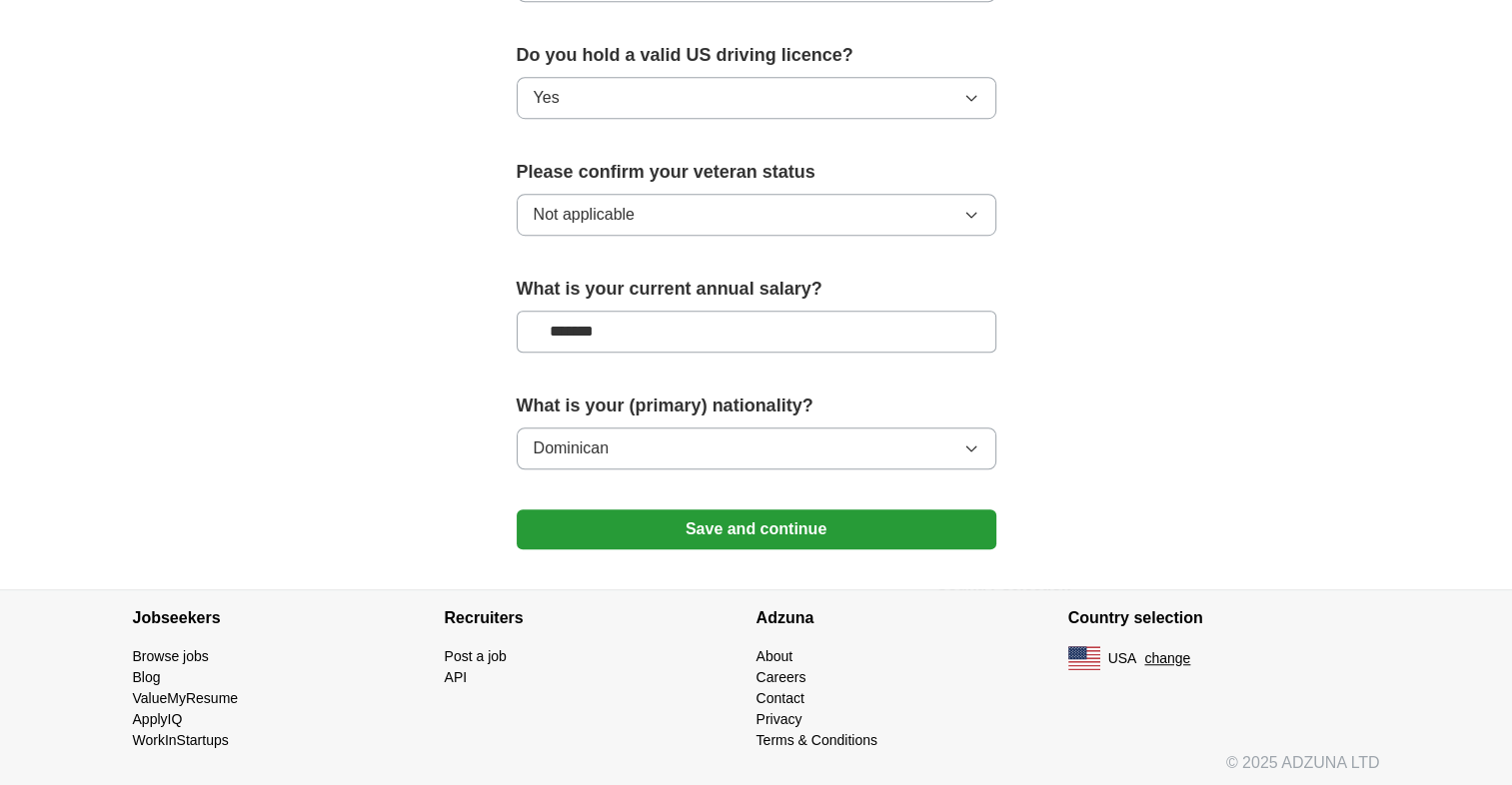 click on "Save and continue" at bounding box center (756, 529) 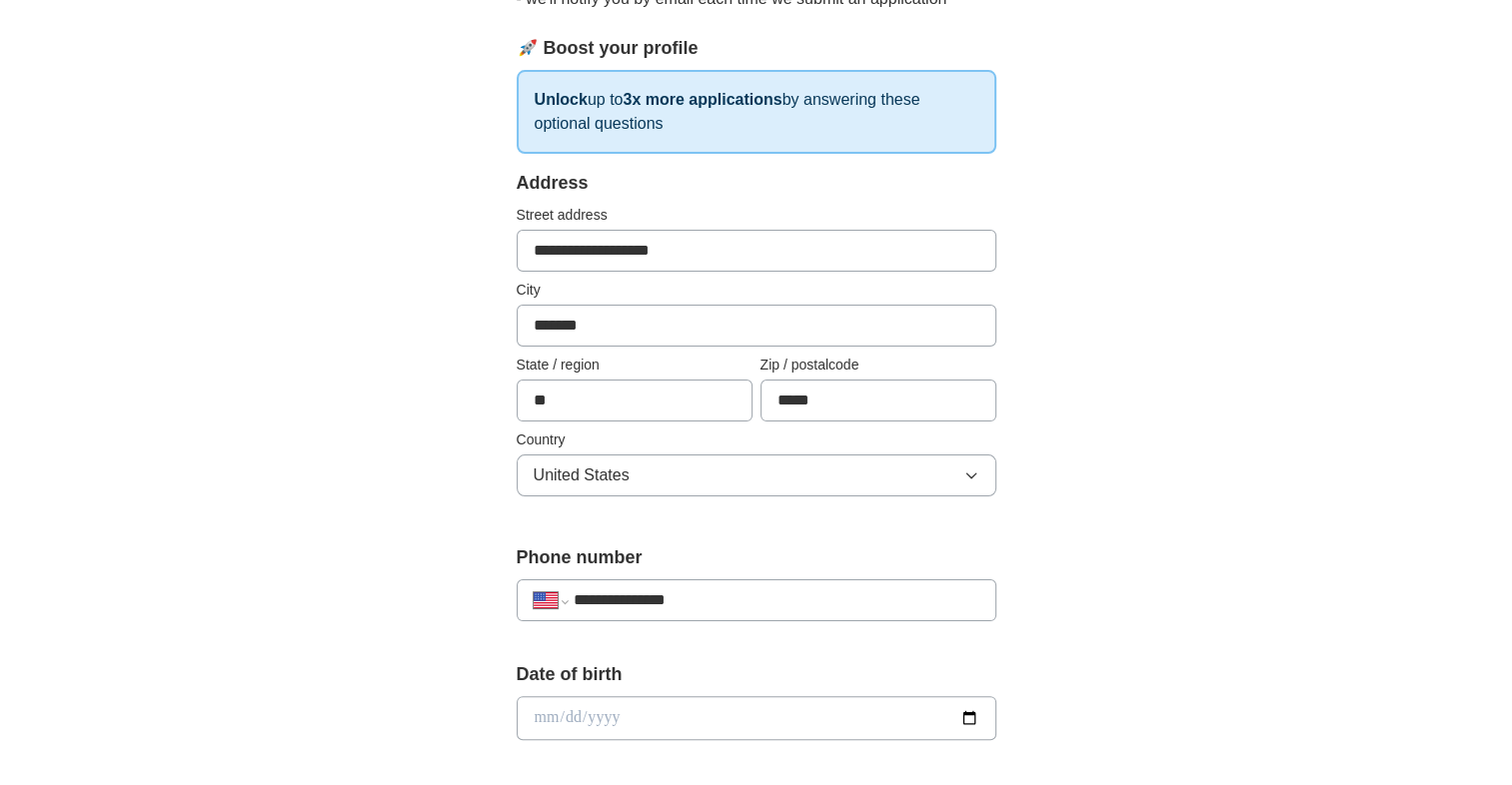 scroll, scrollTop: 0, scrollLeft: 0, axis: both 